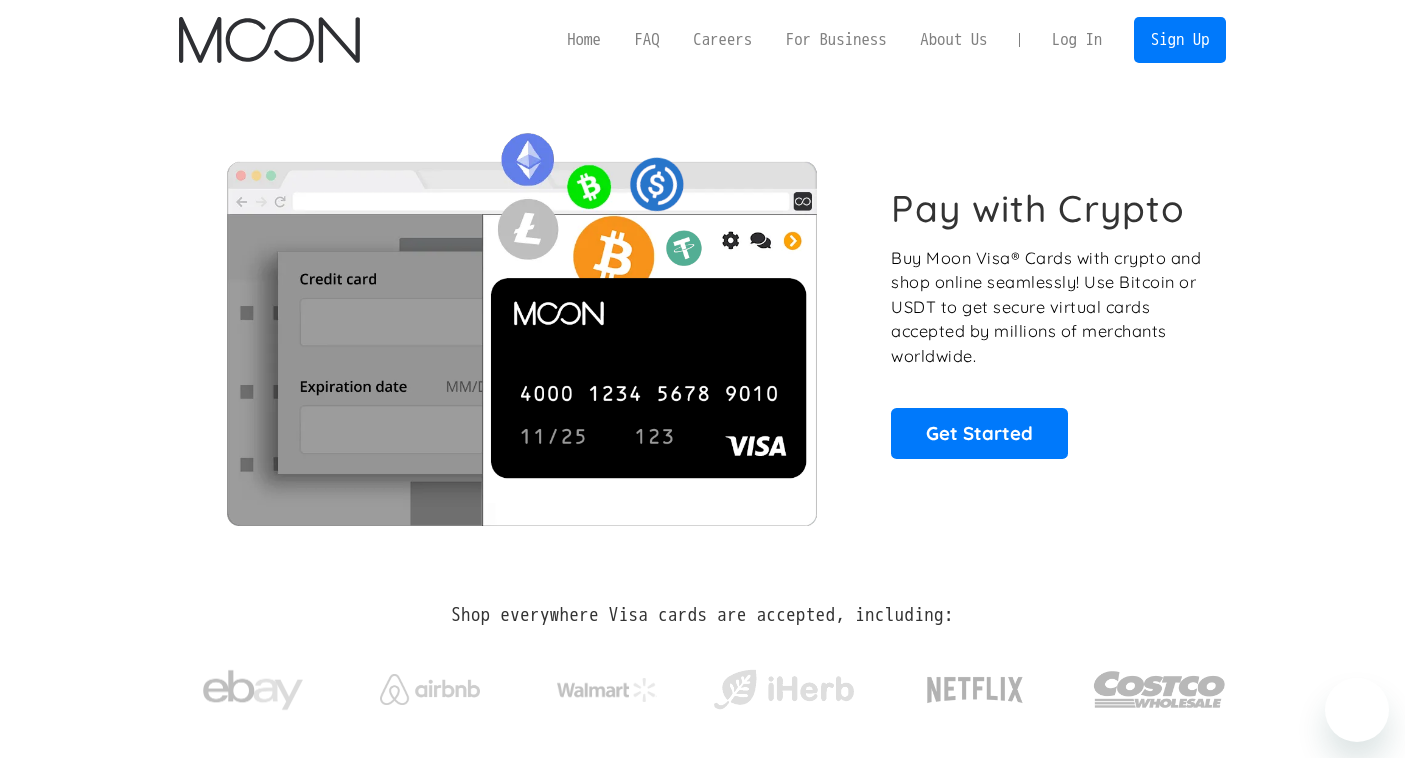 scroll, scrollTop: 0, scrollLeft: 0, axis: both 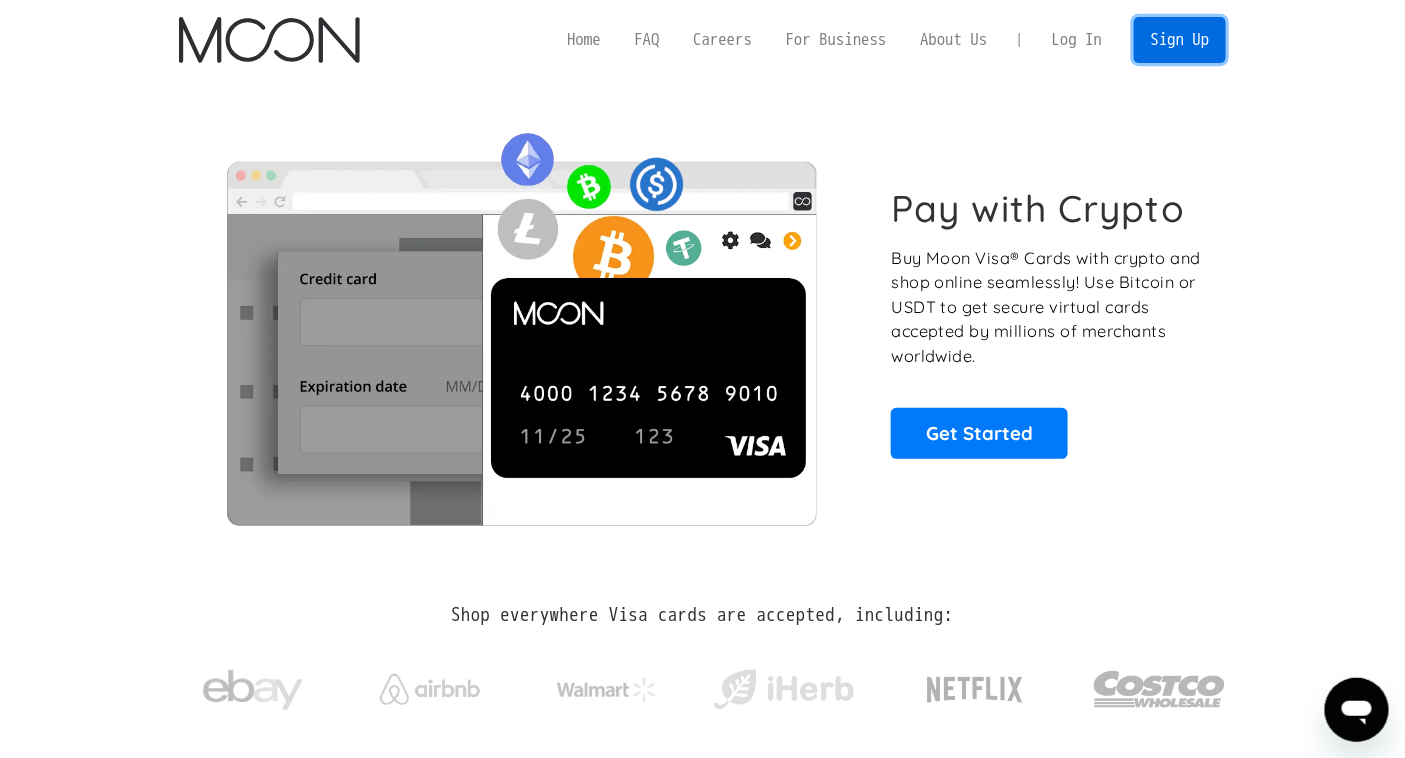 click on "Sign Up" at bounding box center (1180, 39) 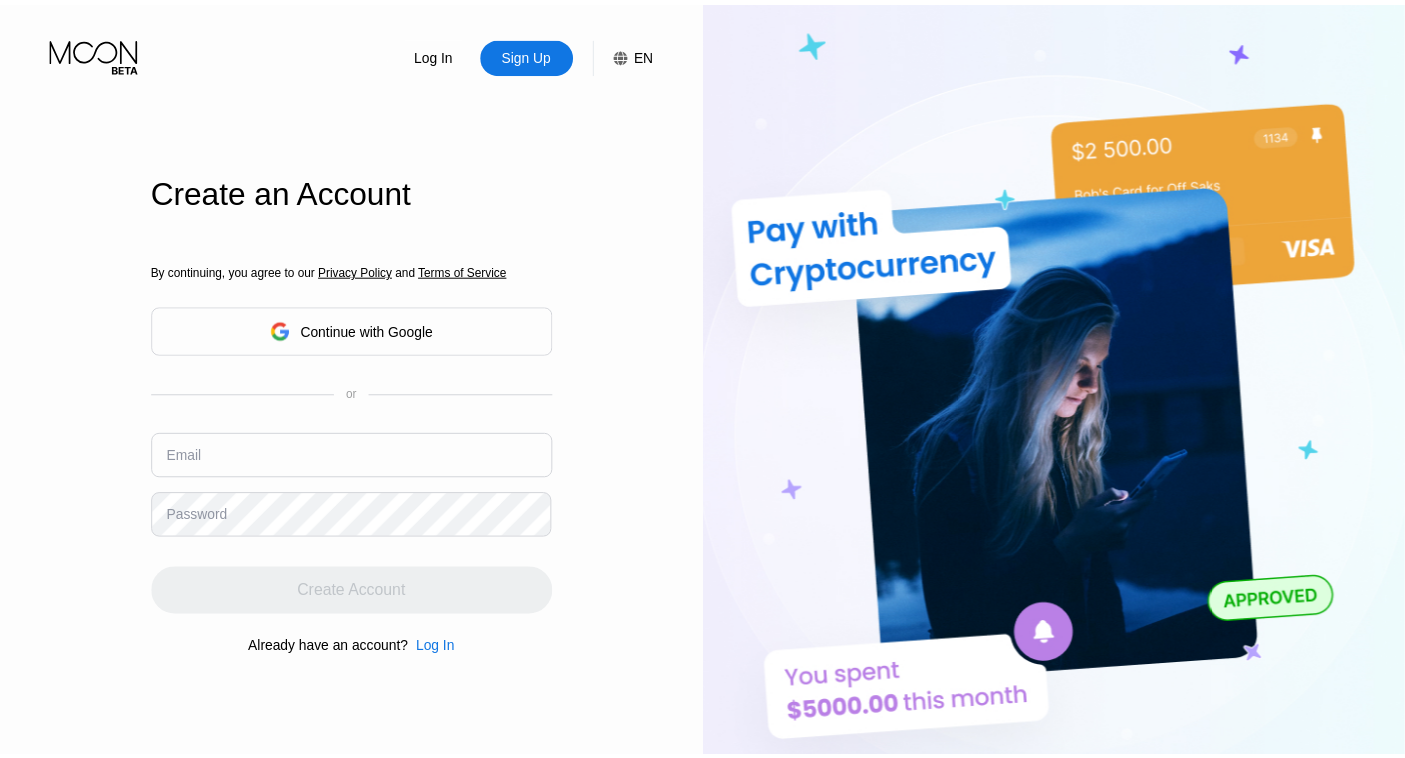 scroll, scrollTop: 0, scrollLeft: 0, axis: both 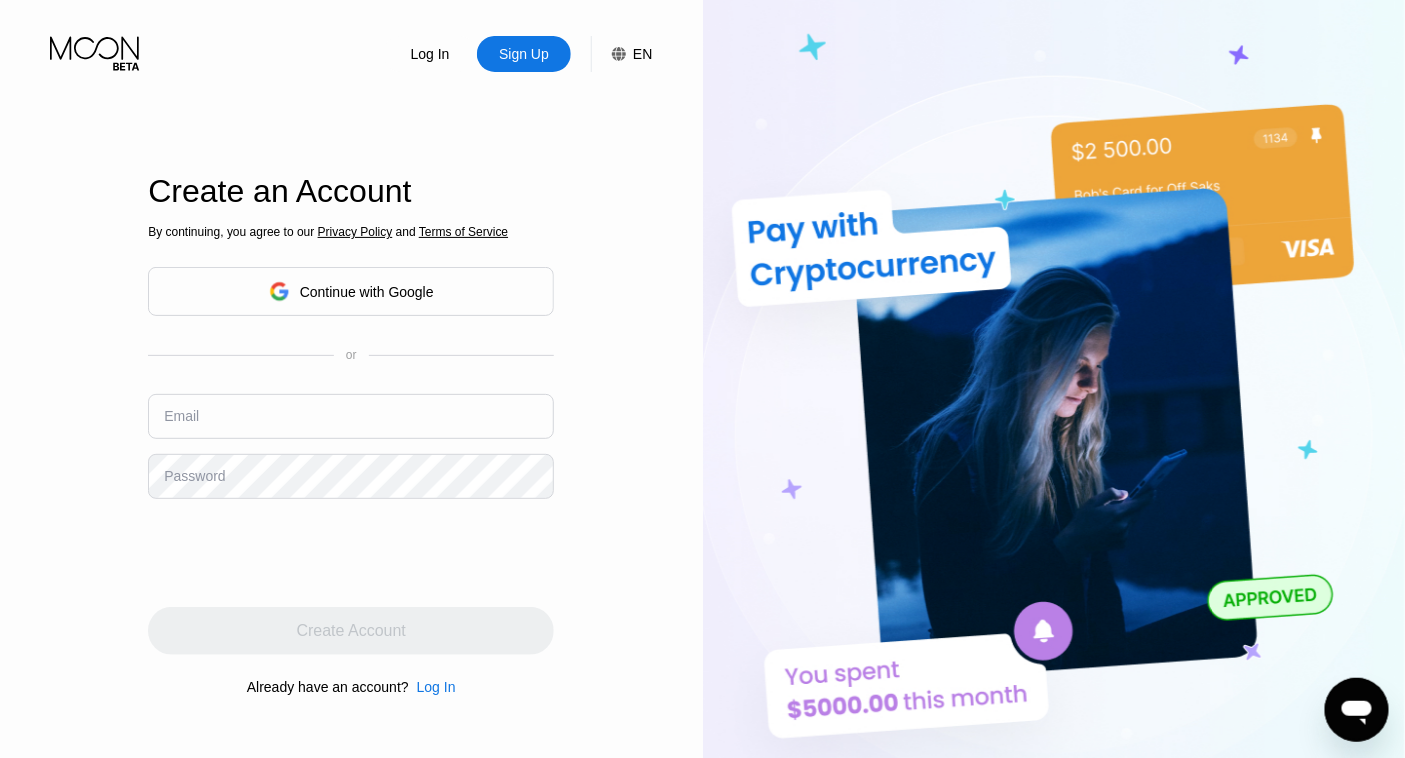 click on "Sign Up" at bounding box center (524, 54) 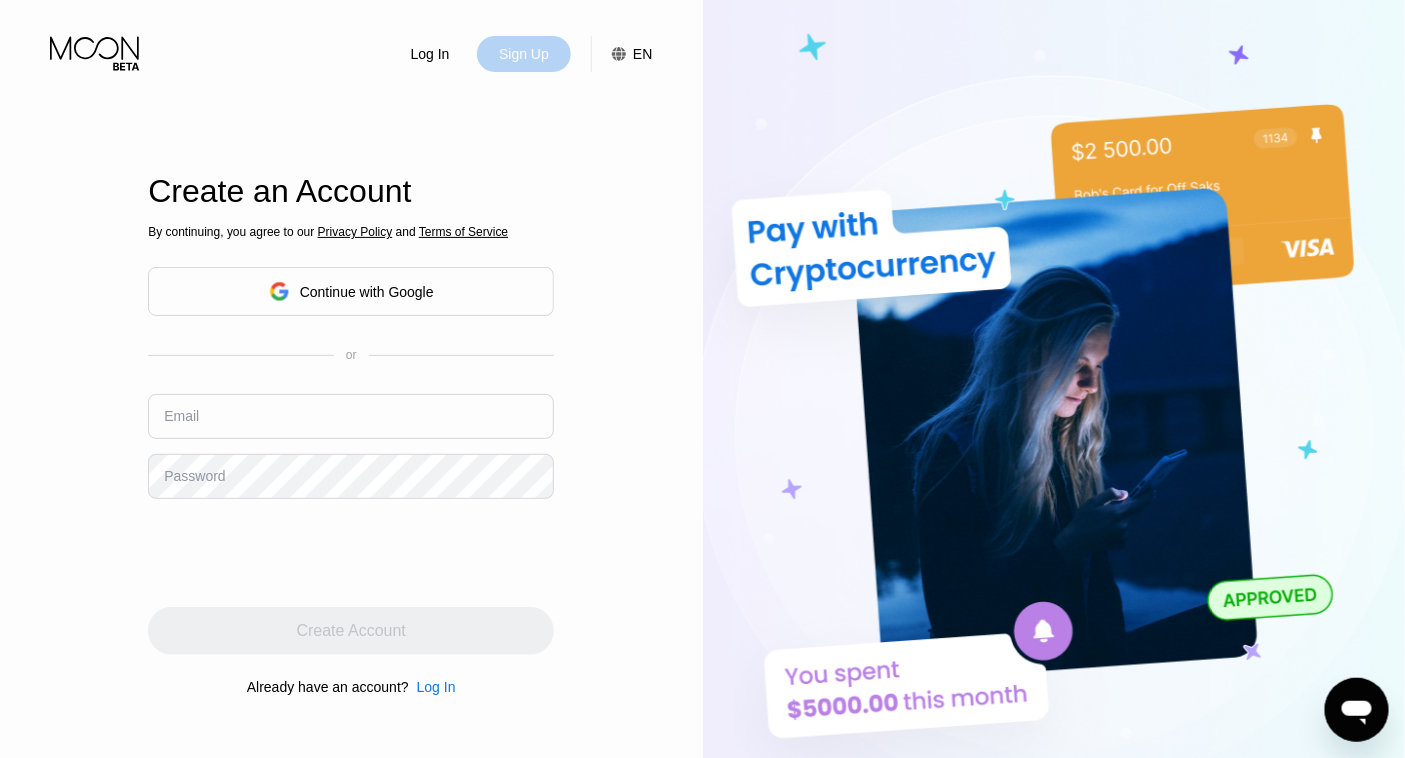 click on "Sign Up" at bounding box center [524, 54] 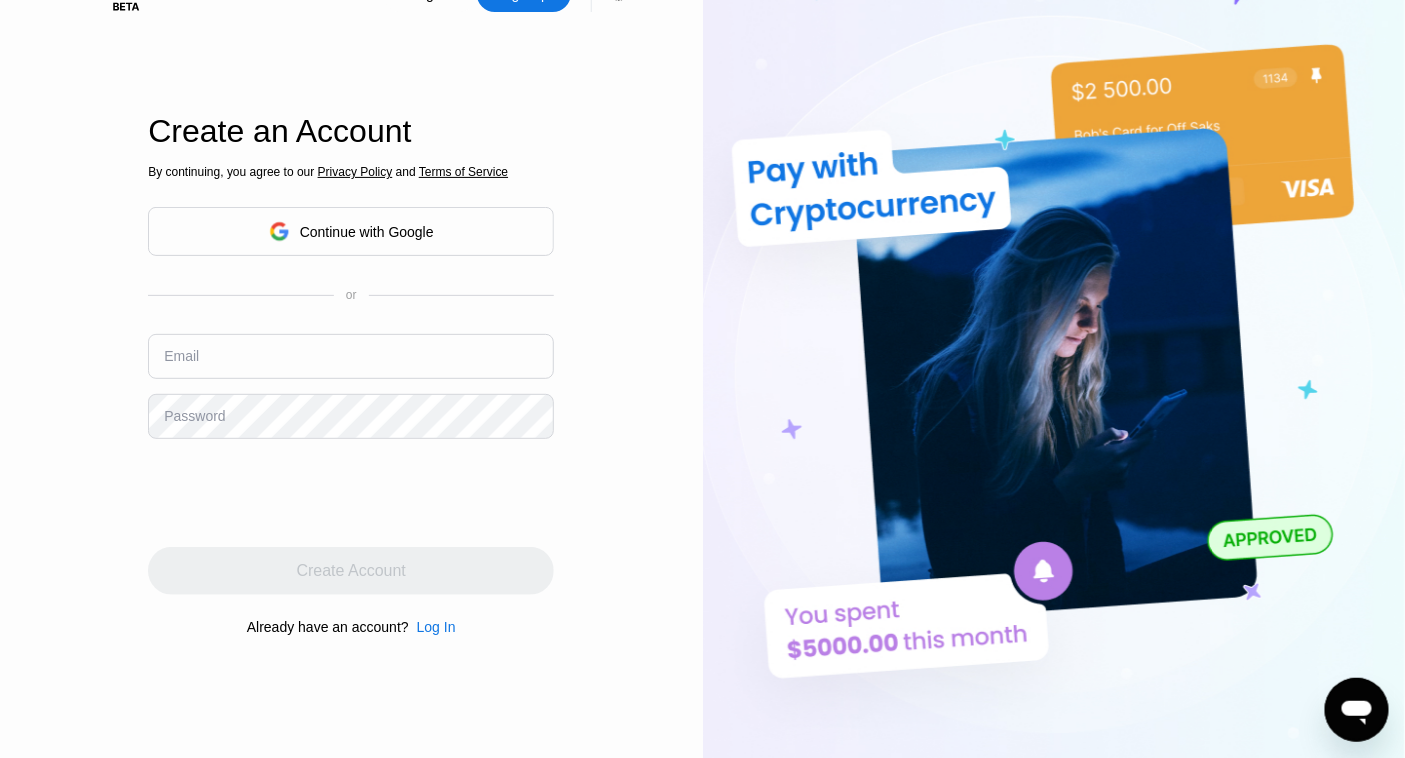 scroll, scrollTop: 111, scrollLeft: 0, axis: vertical 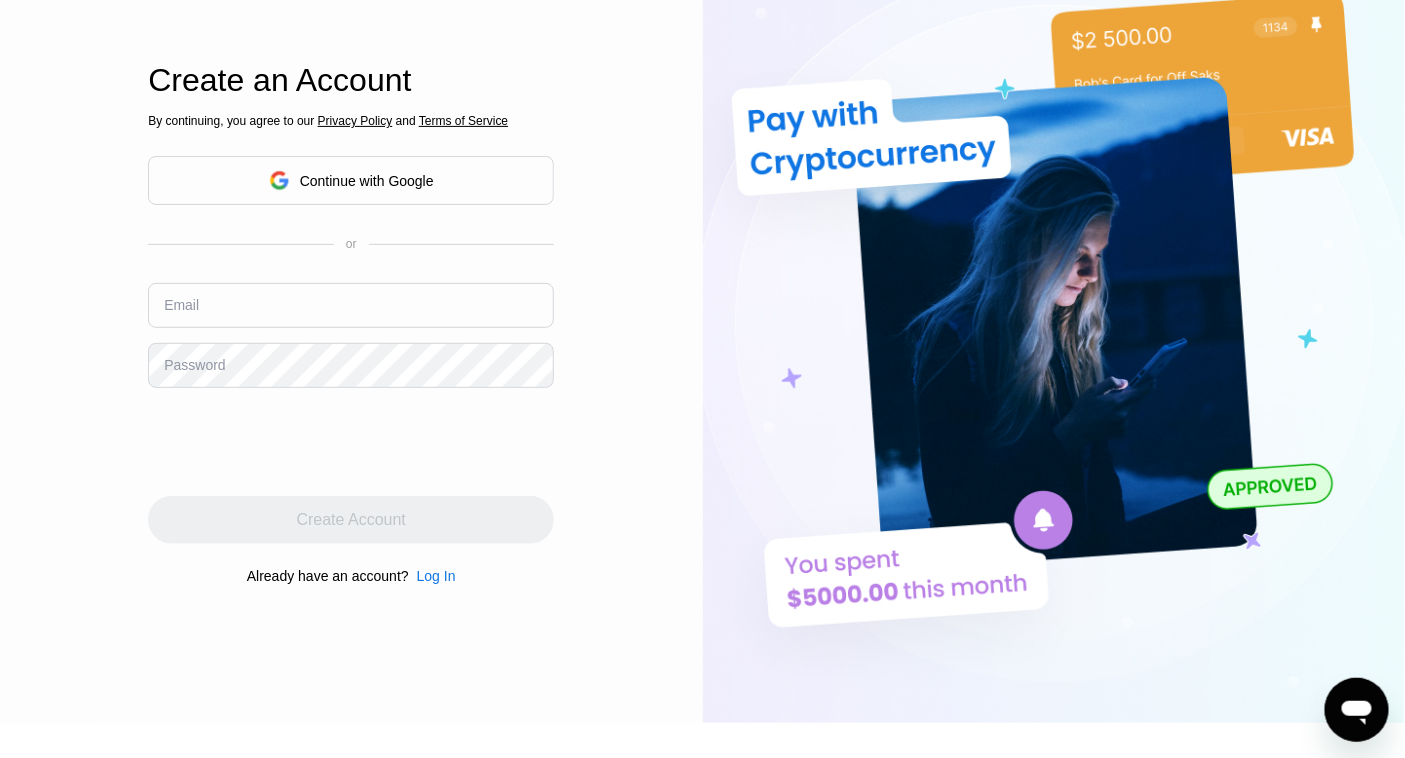 click at bounding box center (351, 305) 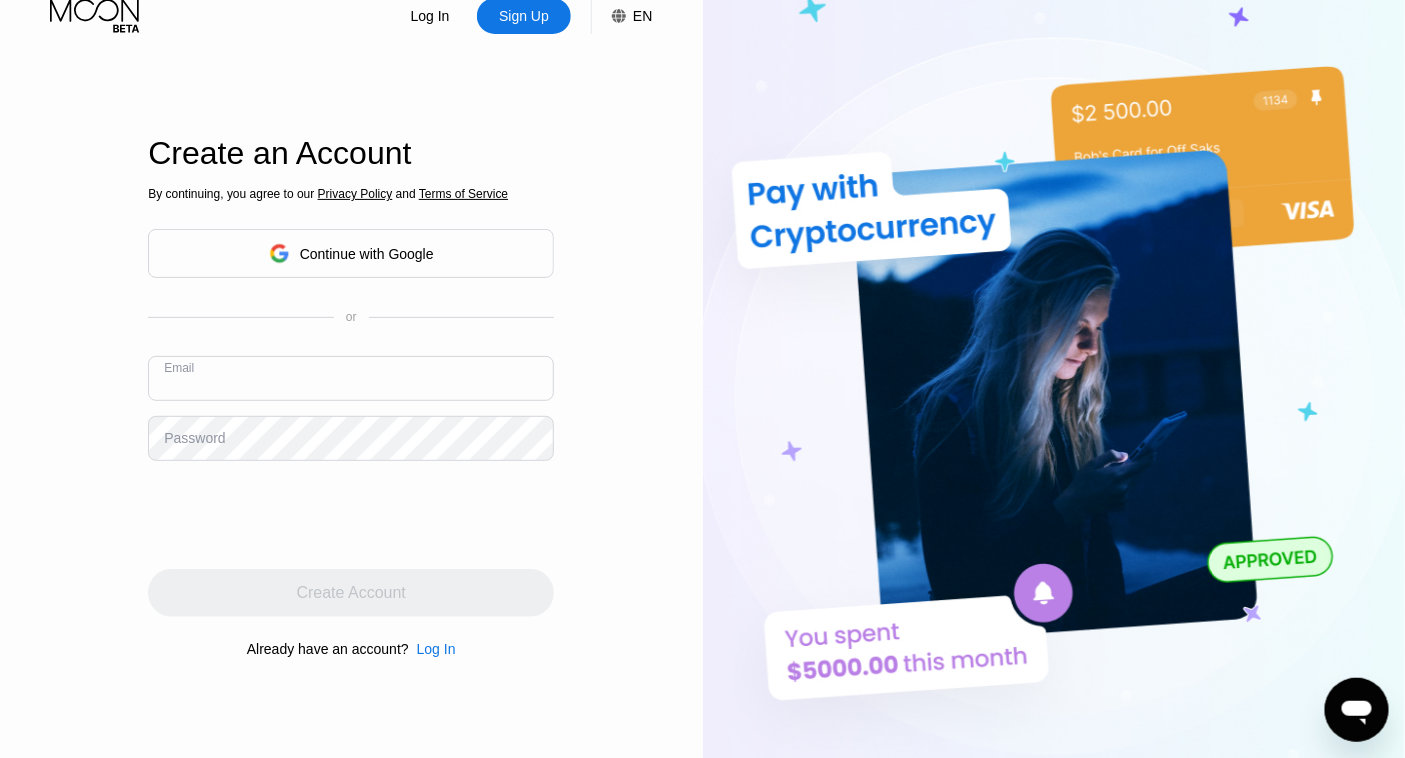 scroll, scrollTop: 0, scrollLeft: 0, axis: both 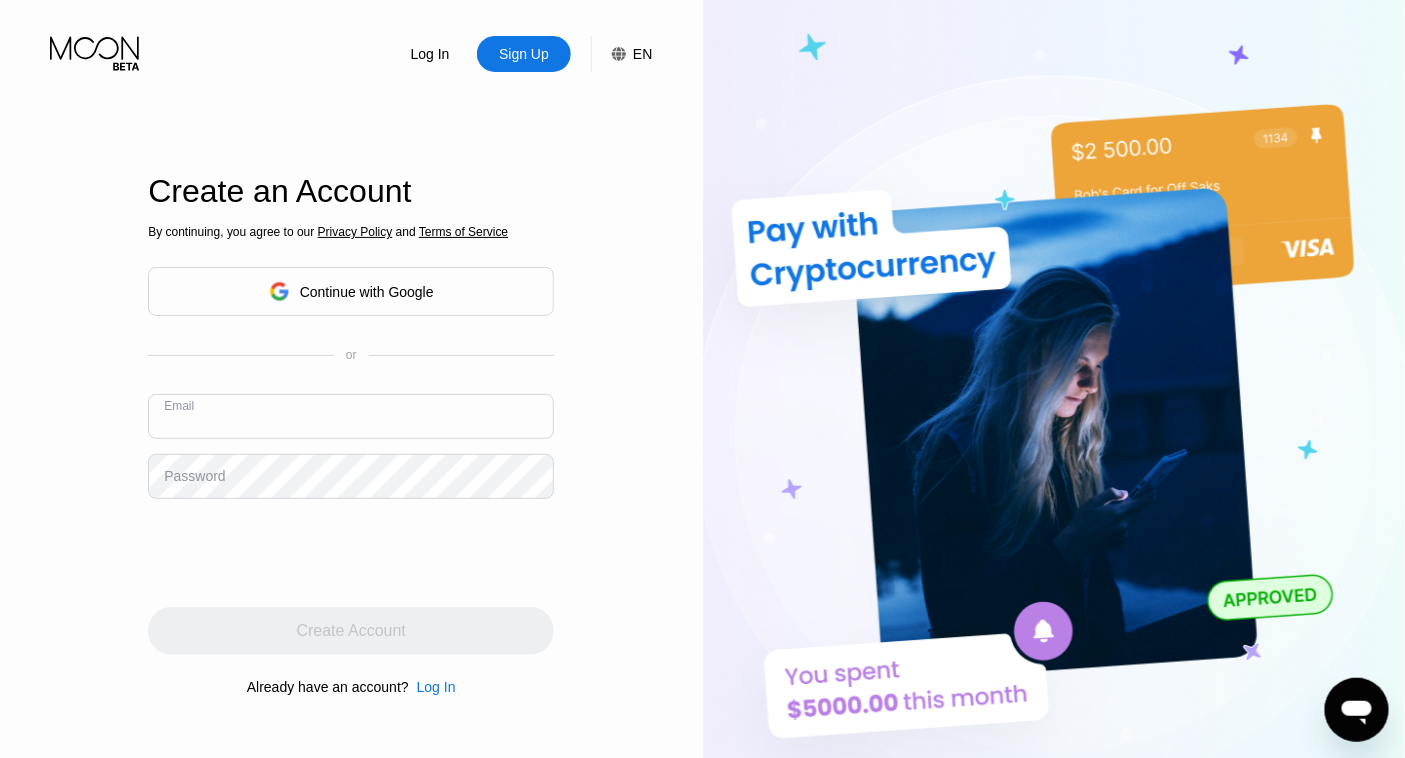 click on "Log In Sign Up EN Language English Save Create an Account By continuing, you agree to our   Privacy Policy   and   Terms of Service Continue with Google or Email Password Create Account Already have an account? Log In" at bounding box center (351, 417) 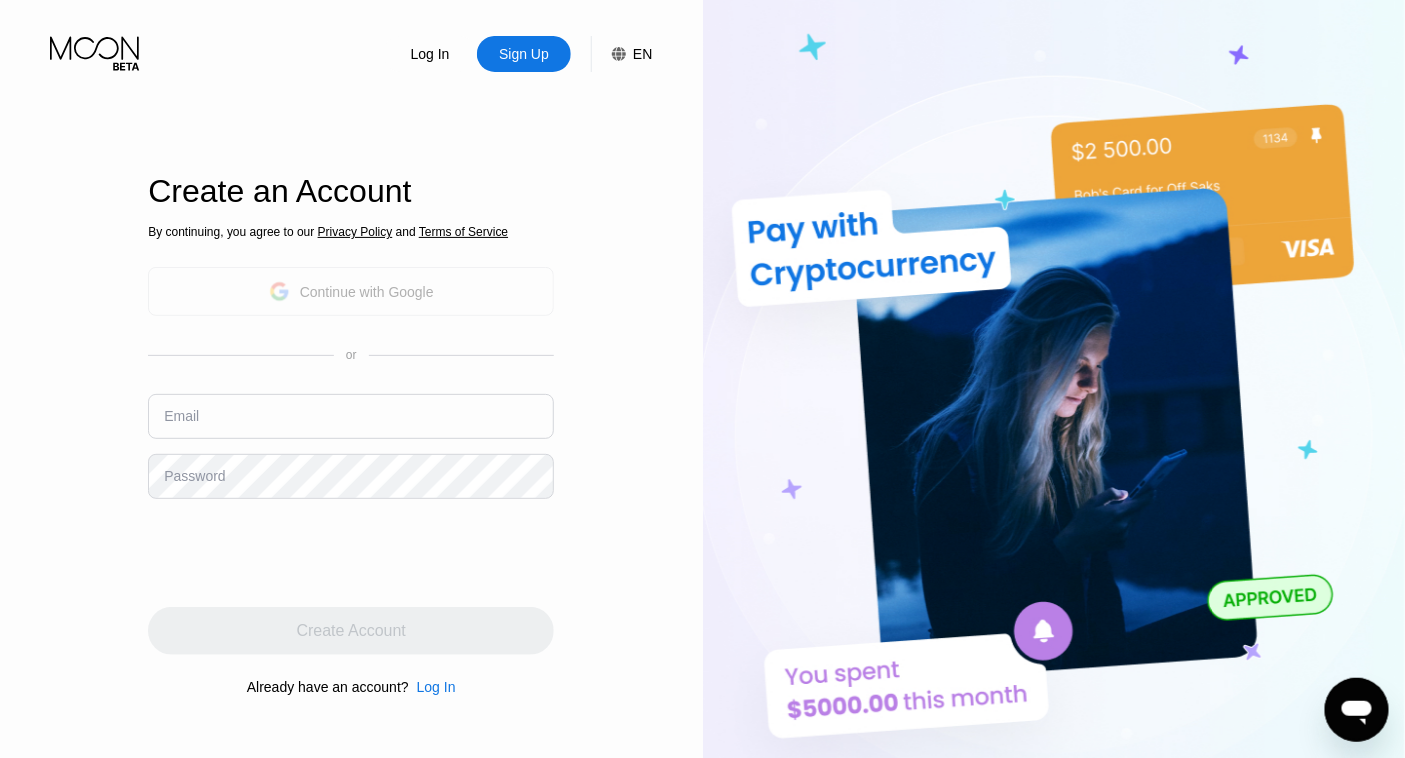 click on "Continue with Google" at bounding box center [351, 291] 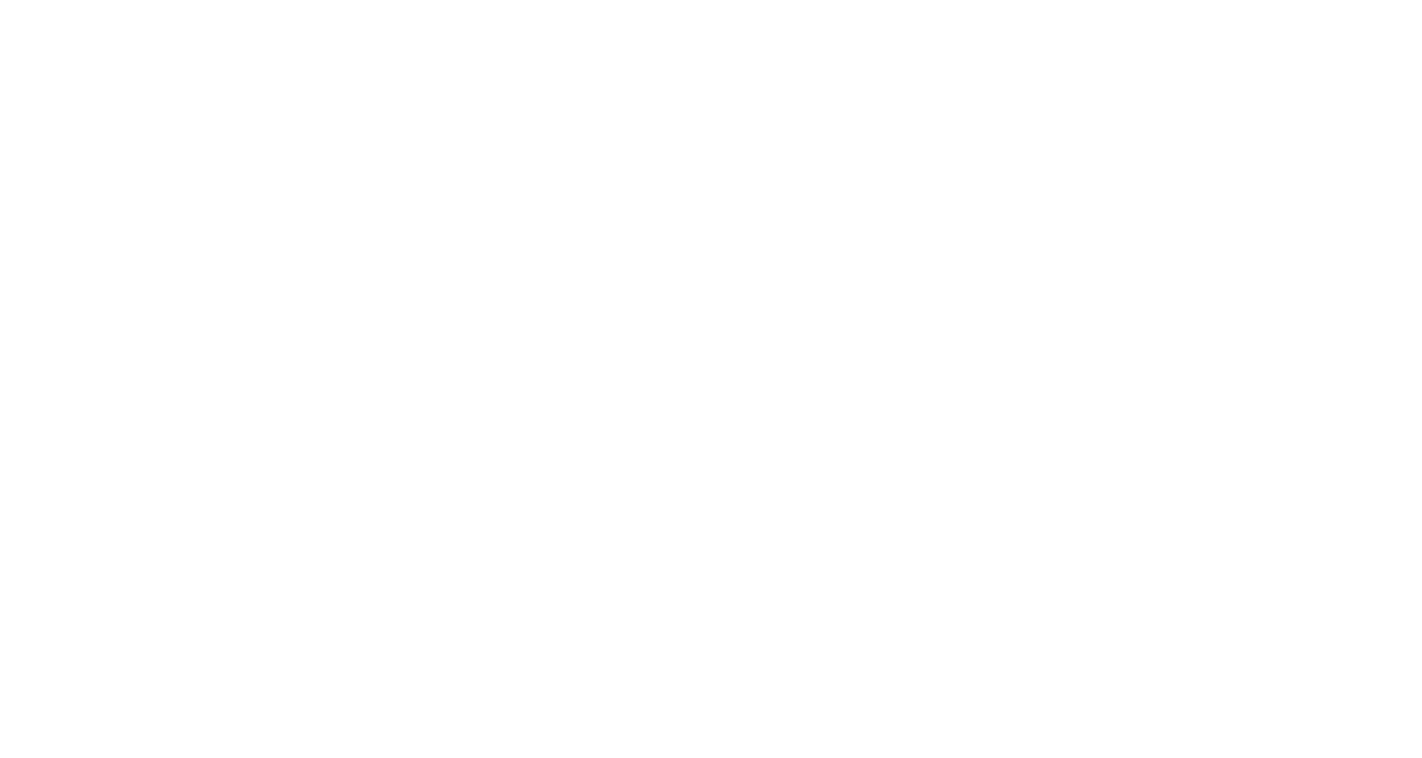 scroll, scrollTop: 0, scrollLeft: 0, axis: both 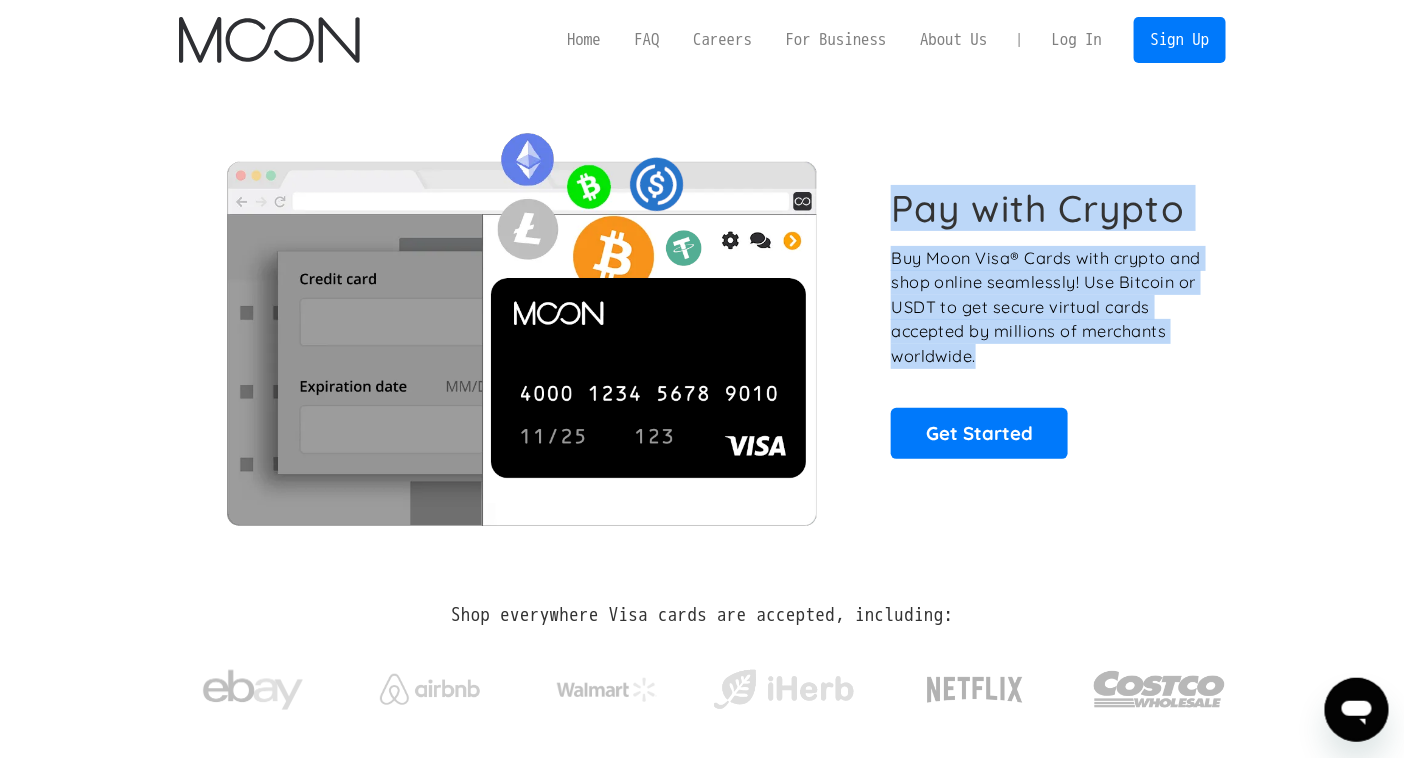 drag, startPoint x: 895, startPoint y: 203, endPoint x: 982, endPoint y: 360, distance: 179.49373 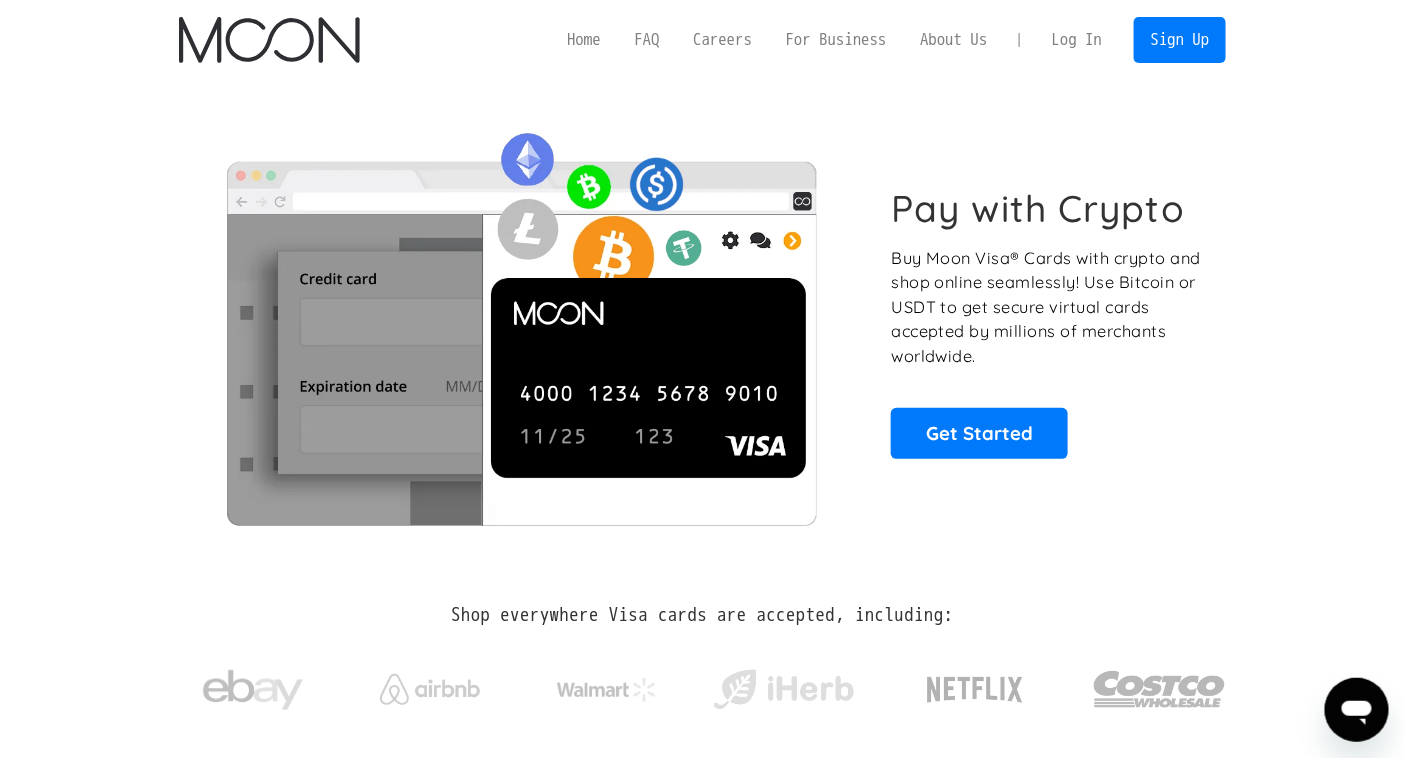 click on "Log In" at bounding box center (1077, 40) 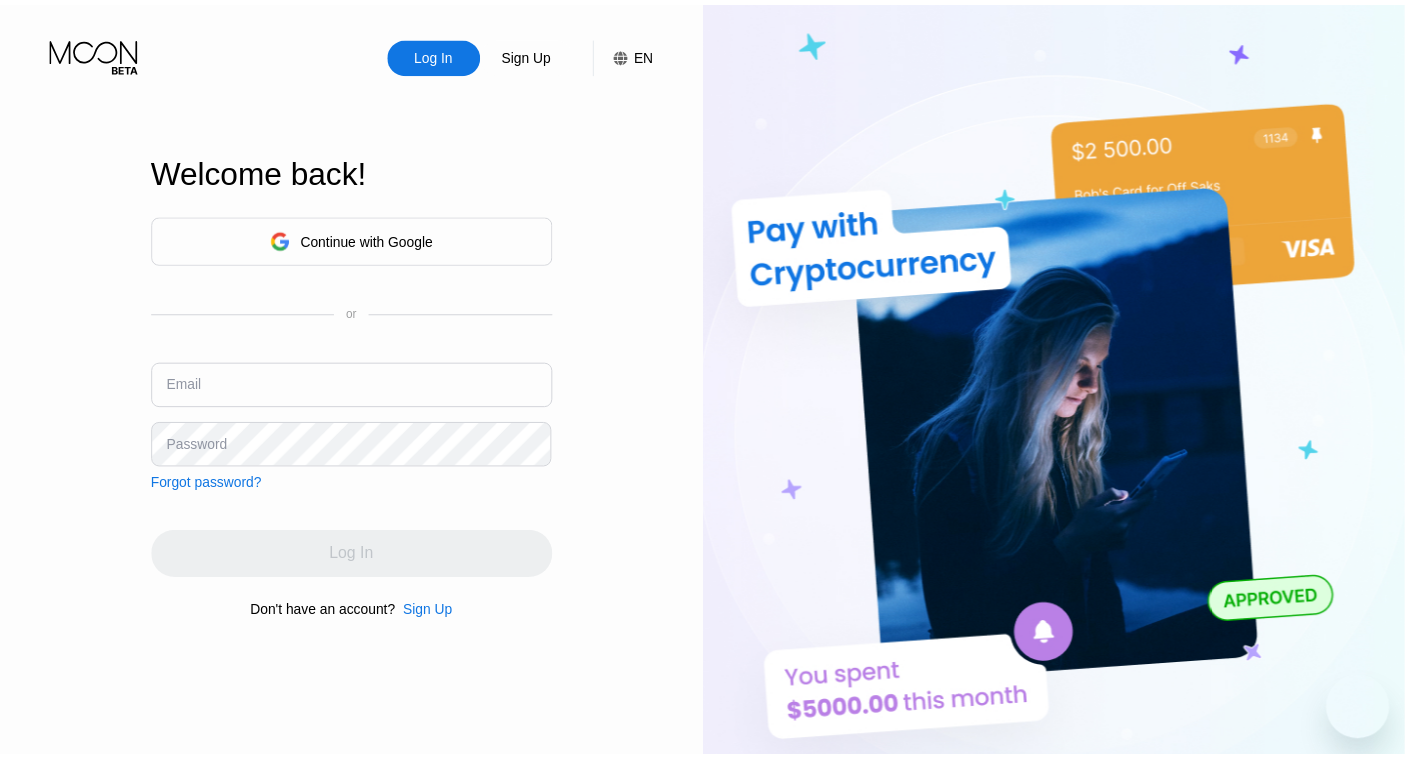 scroll, scrollTop: 0, scrollLeft: 0, axis: both 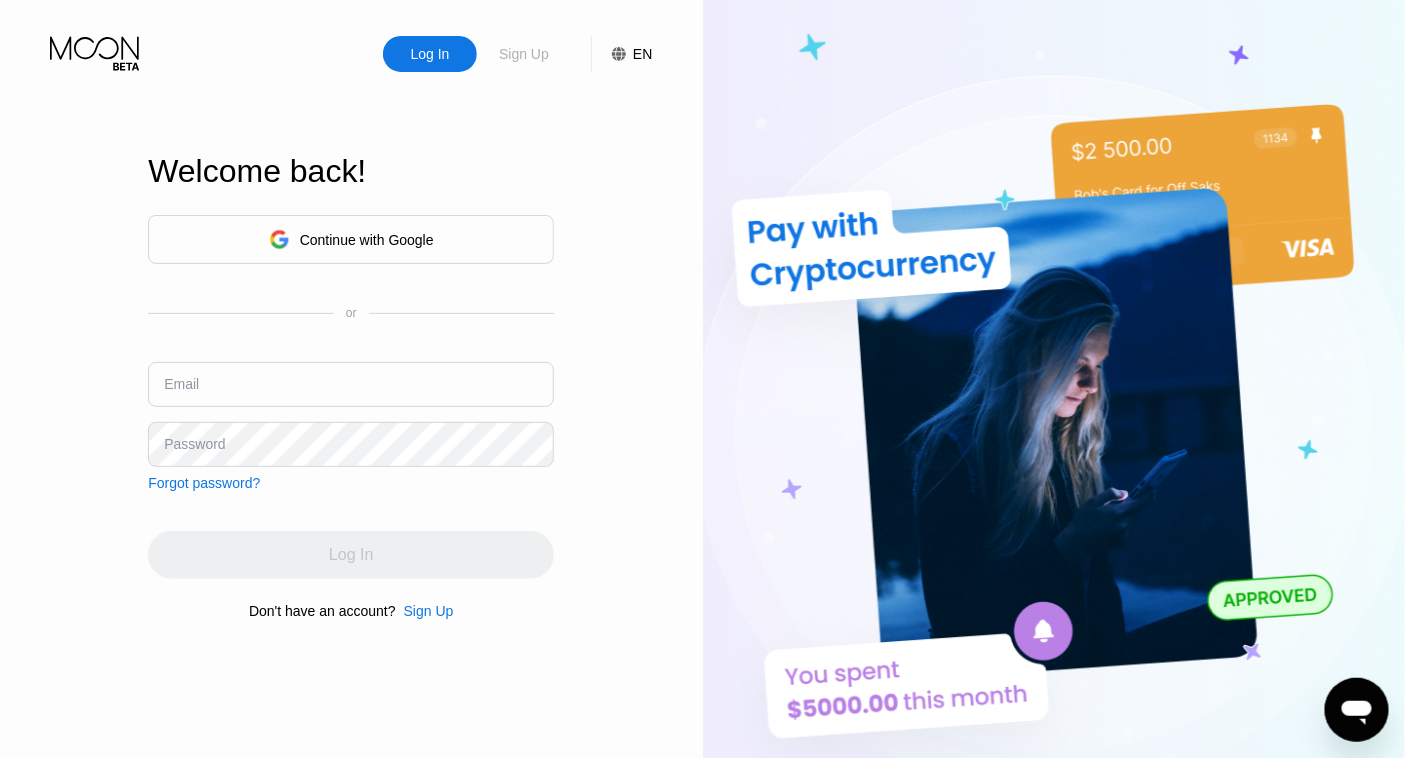 click on "Sign Up" at bounding box center (524, 54) 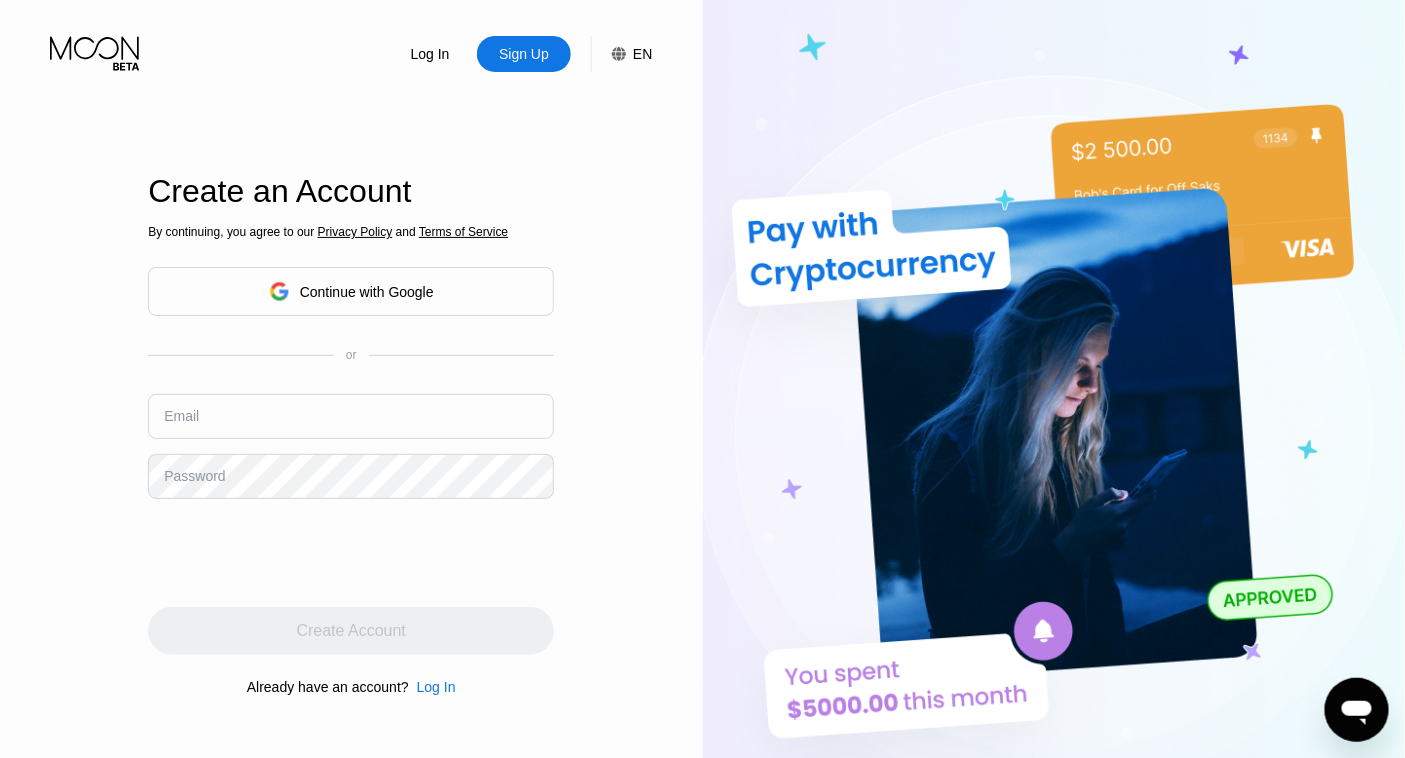 click on "Continue with Google" at bounding box center (367, 292) 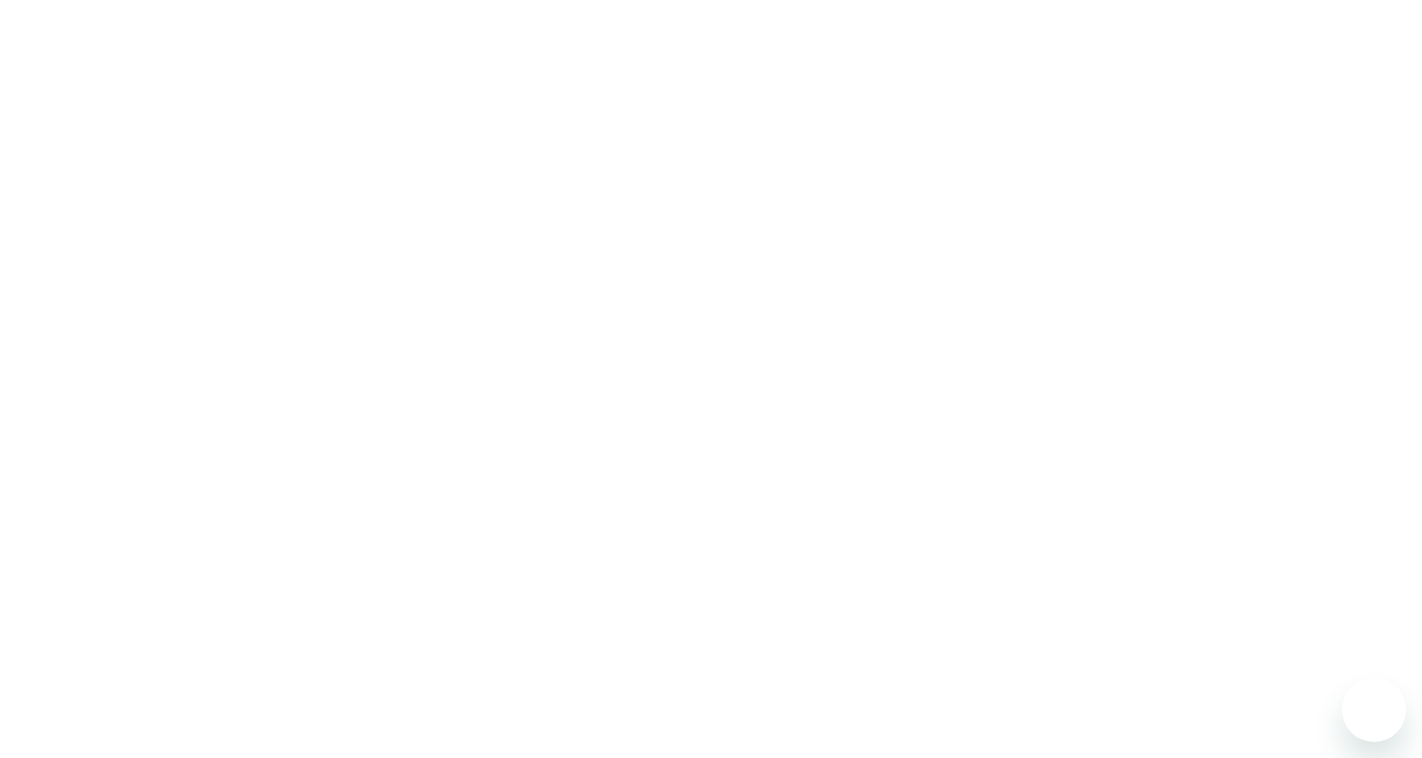 scroll, scrollTop: 0, scrollLeft: 0, axis: both 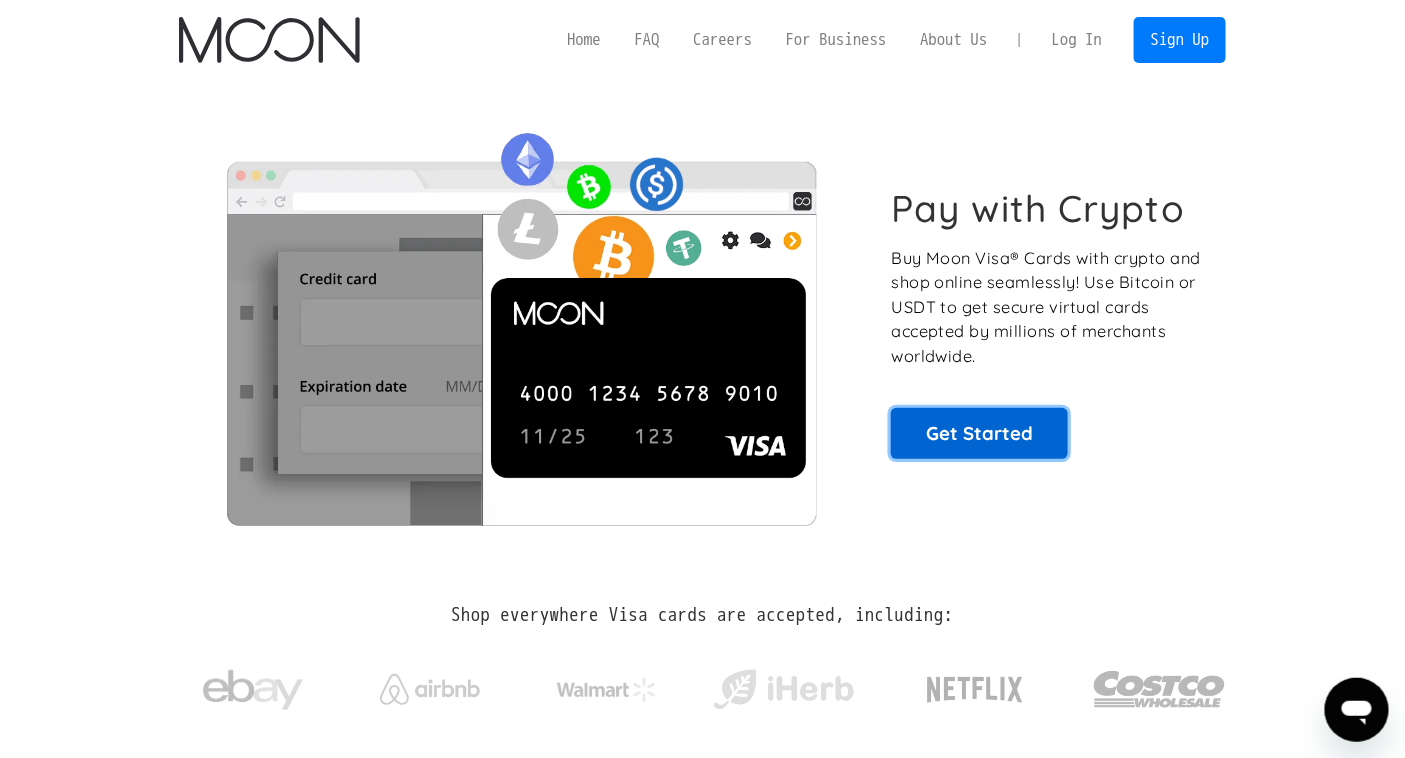 click on "Get Started" at bounding box center [979, 433] 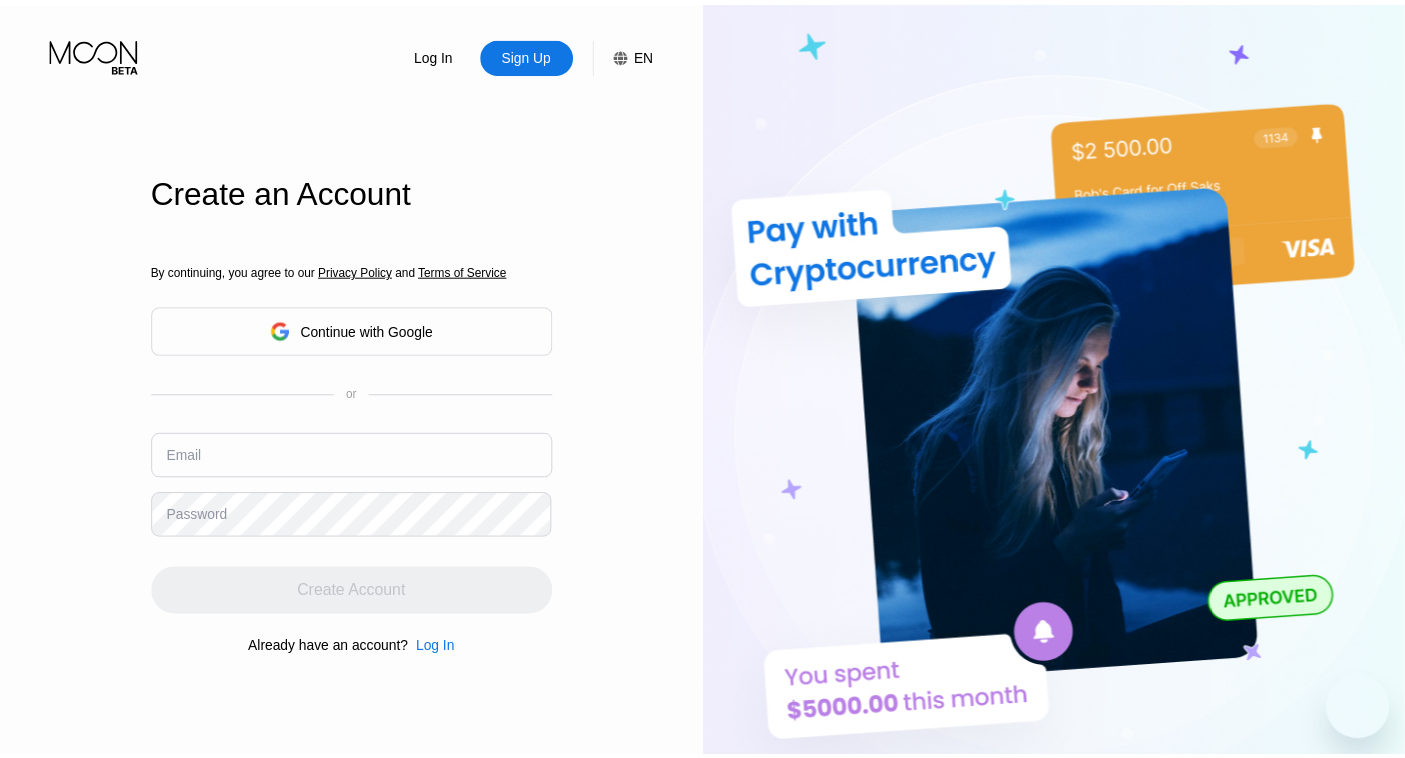 scroll, scrollTop: 0, scrollLeft: 0, axis: both 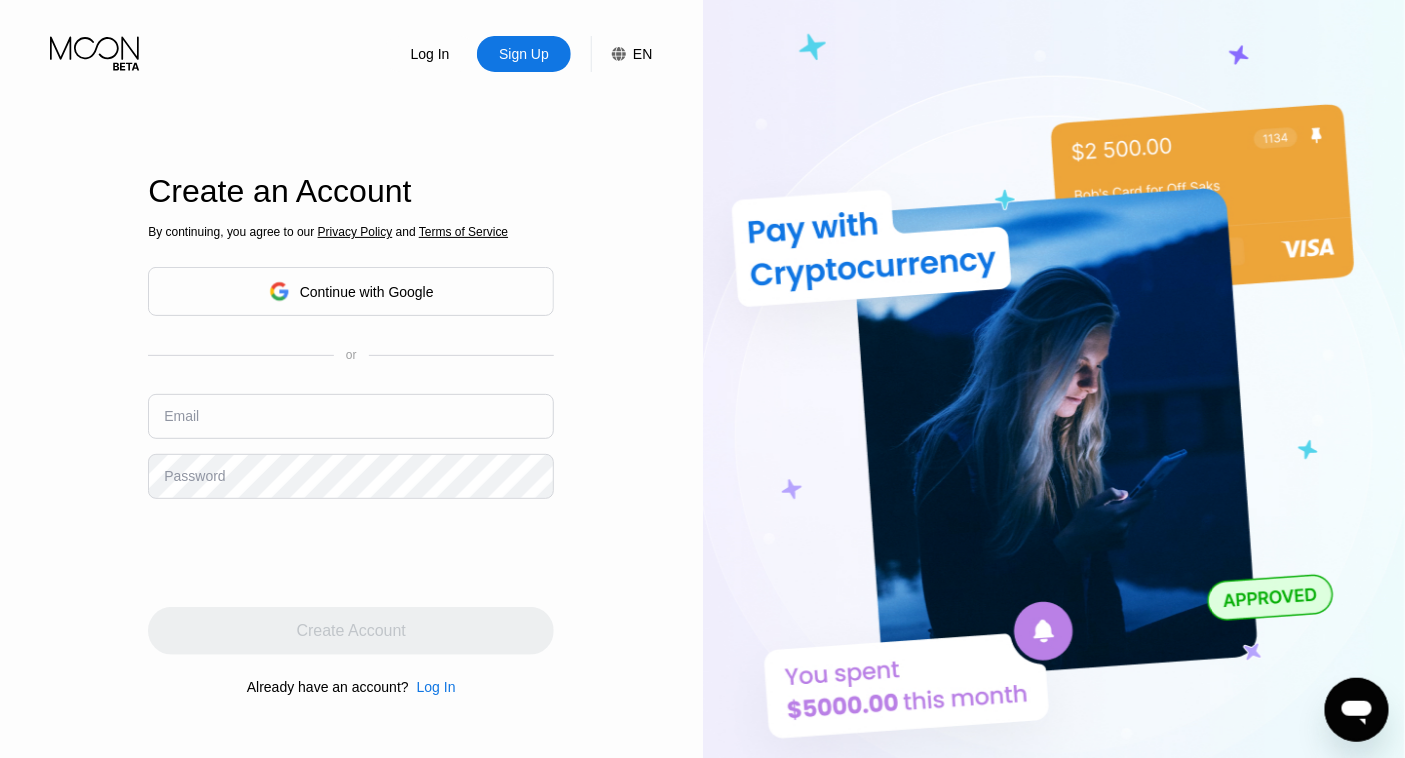 click on "Log In" at bounding box center (430, 54) 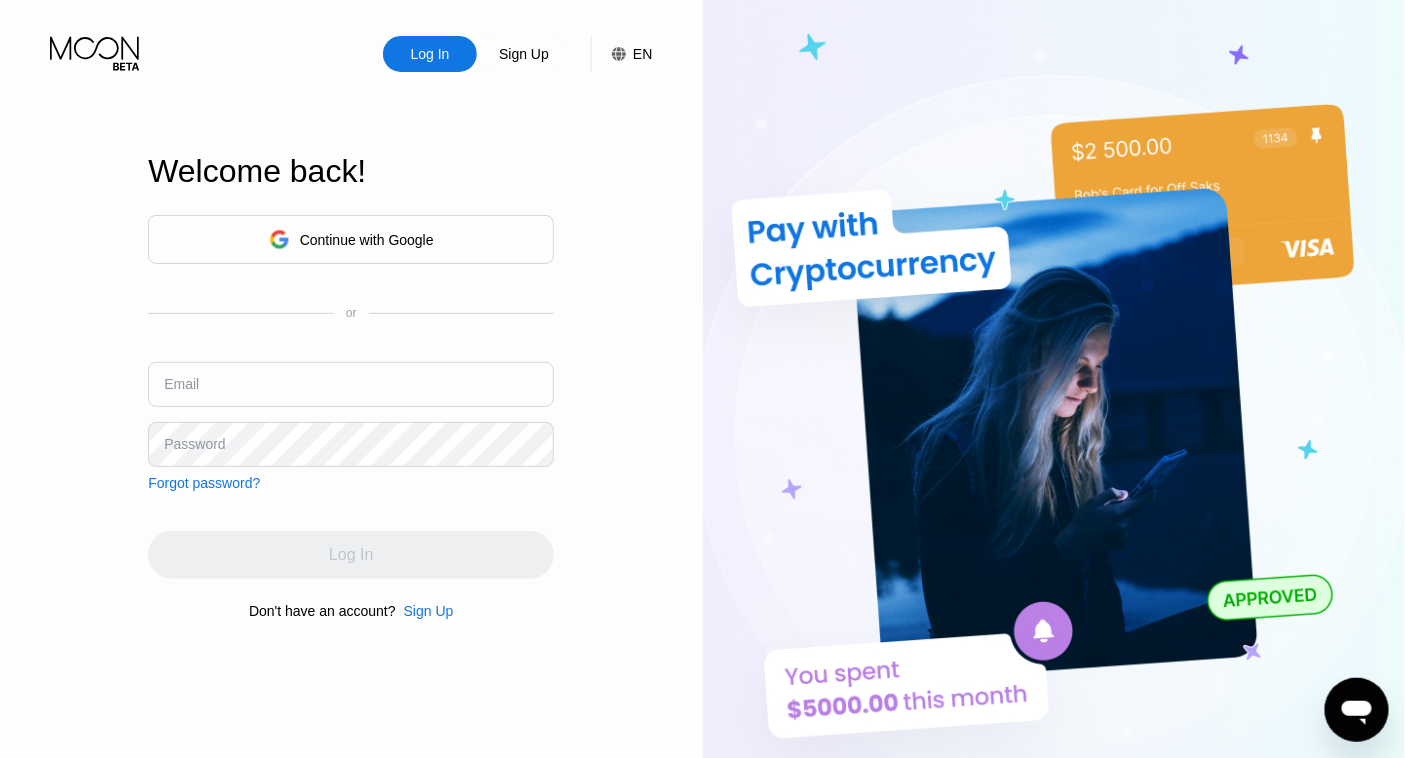 click on "Continue with Google" at bounding box center (367, 240) 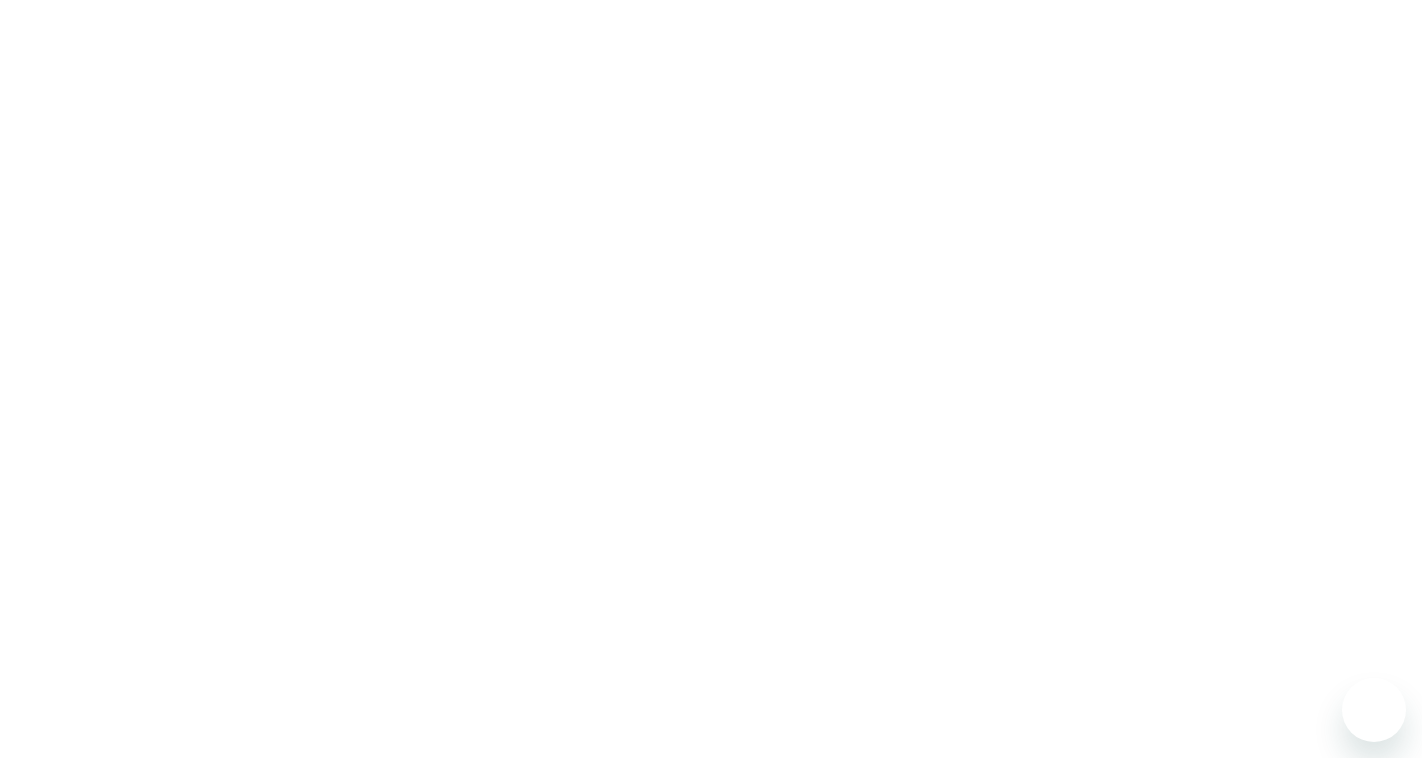 scroll, scrollTop: 0, scrollLeft: 0, axis: both 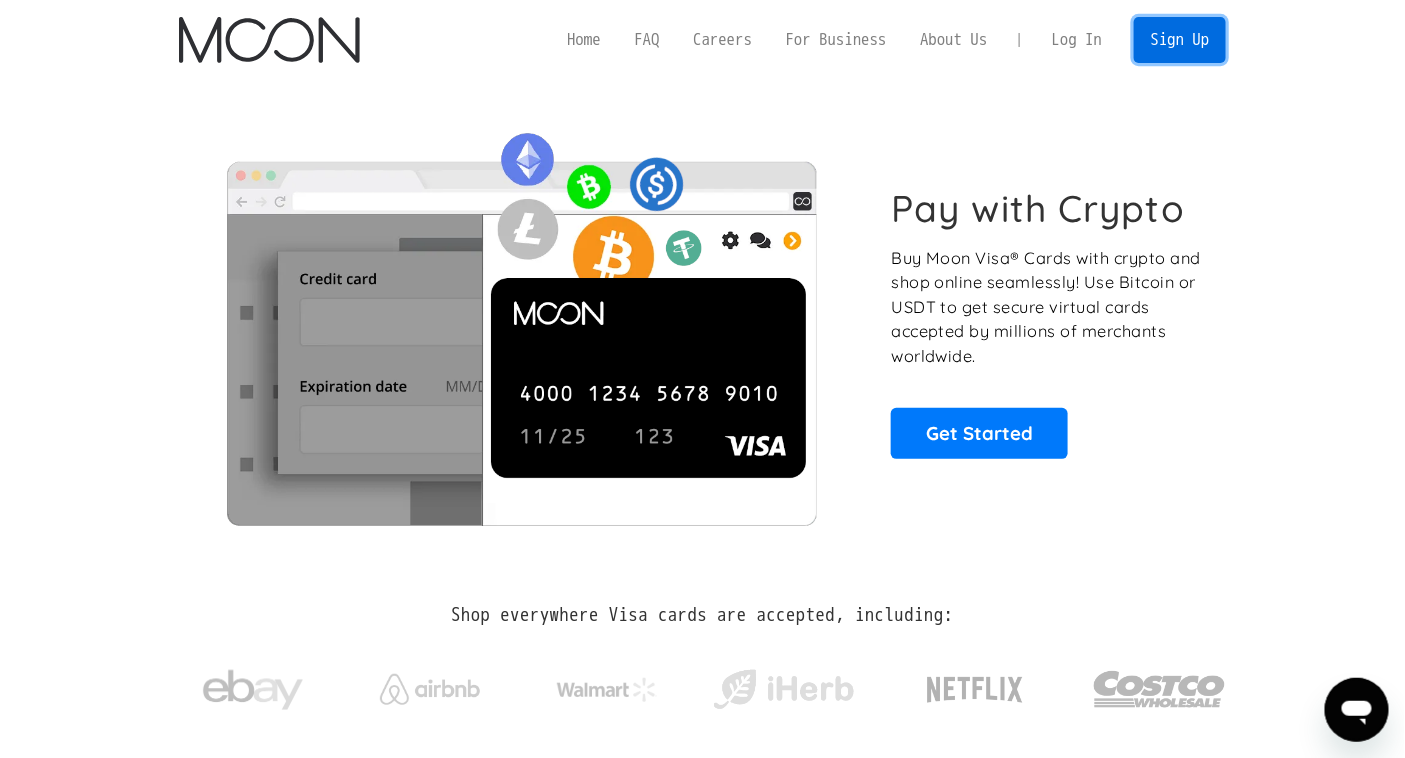 click on "Sign Up" at bounding box center [1180, 39] 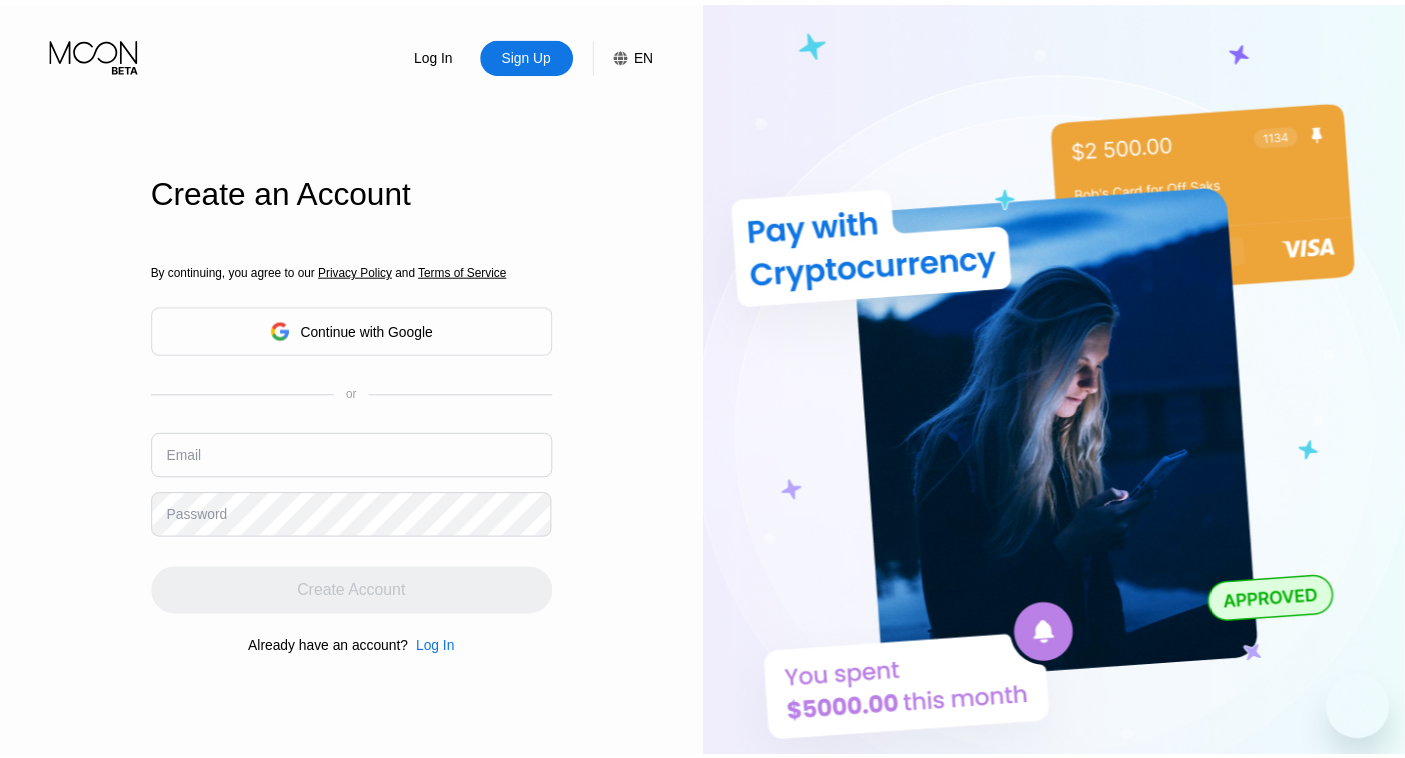 scroll, scrollTop: 0, scrollLeft: 0, axis: both 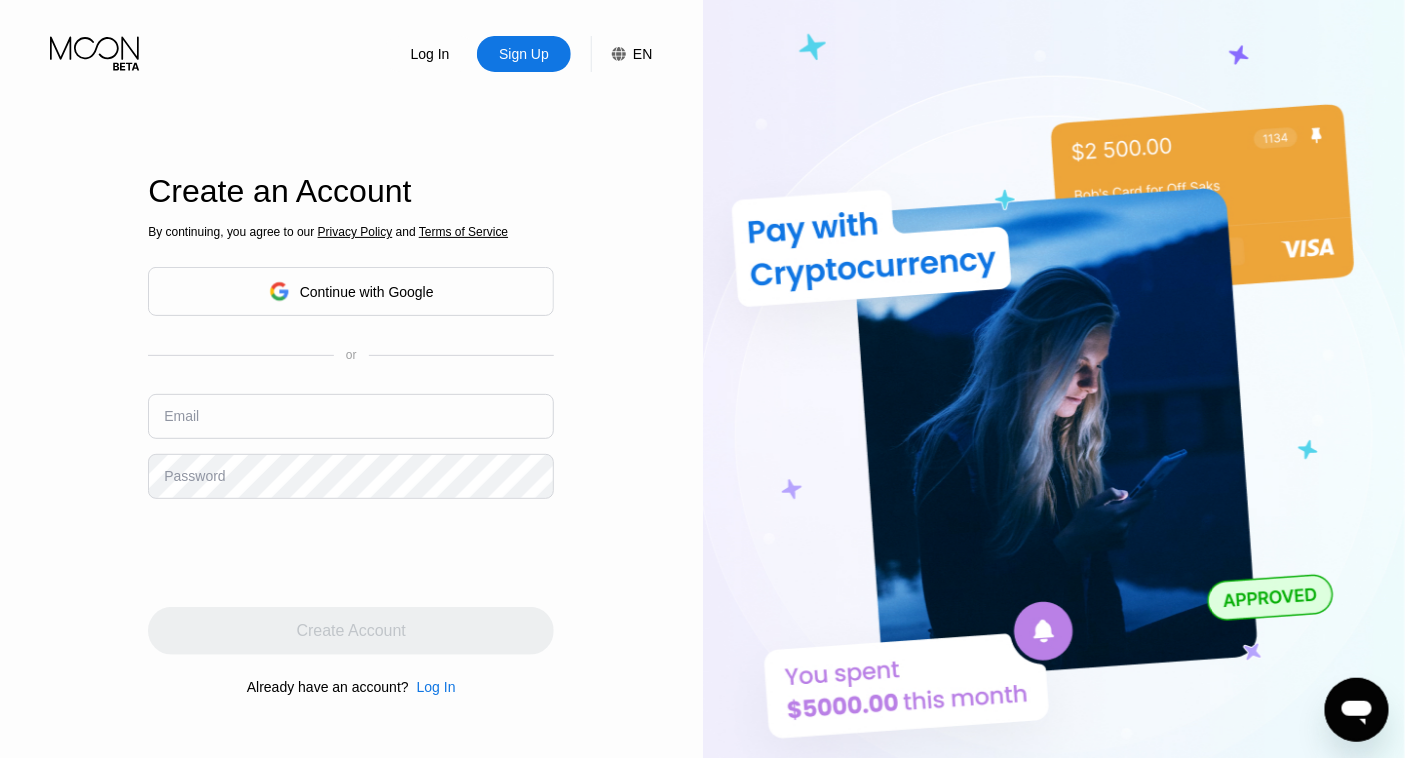 click at bounding box center (351, 416) 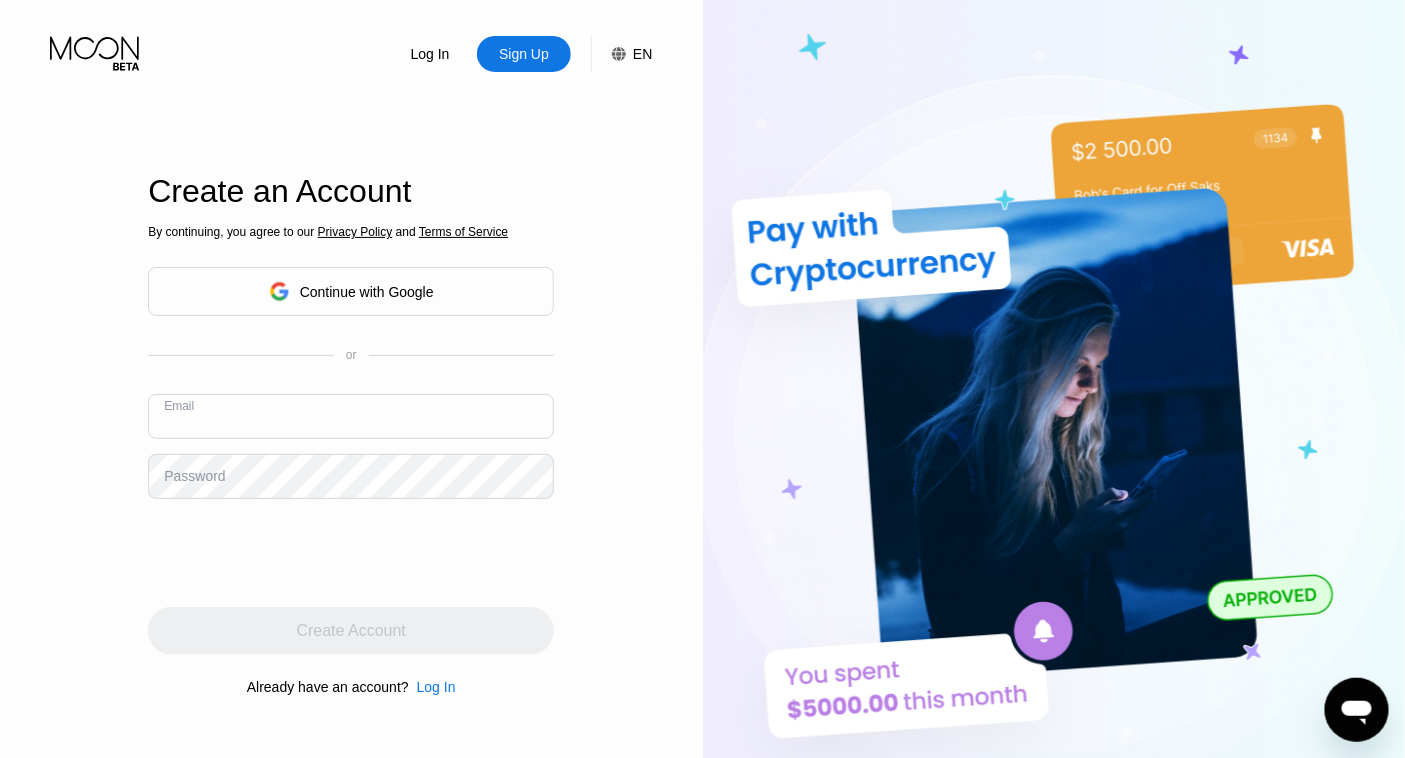 click at bounding box center [351, 416] 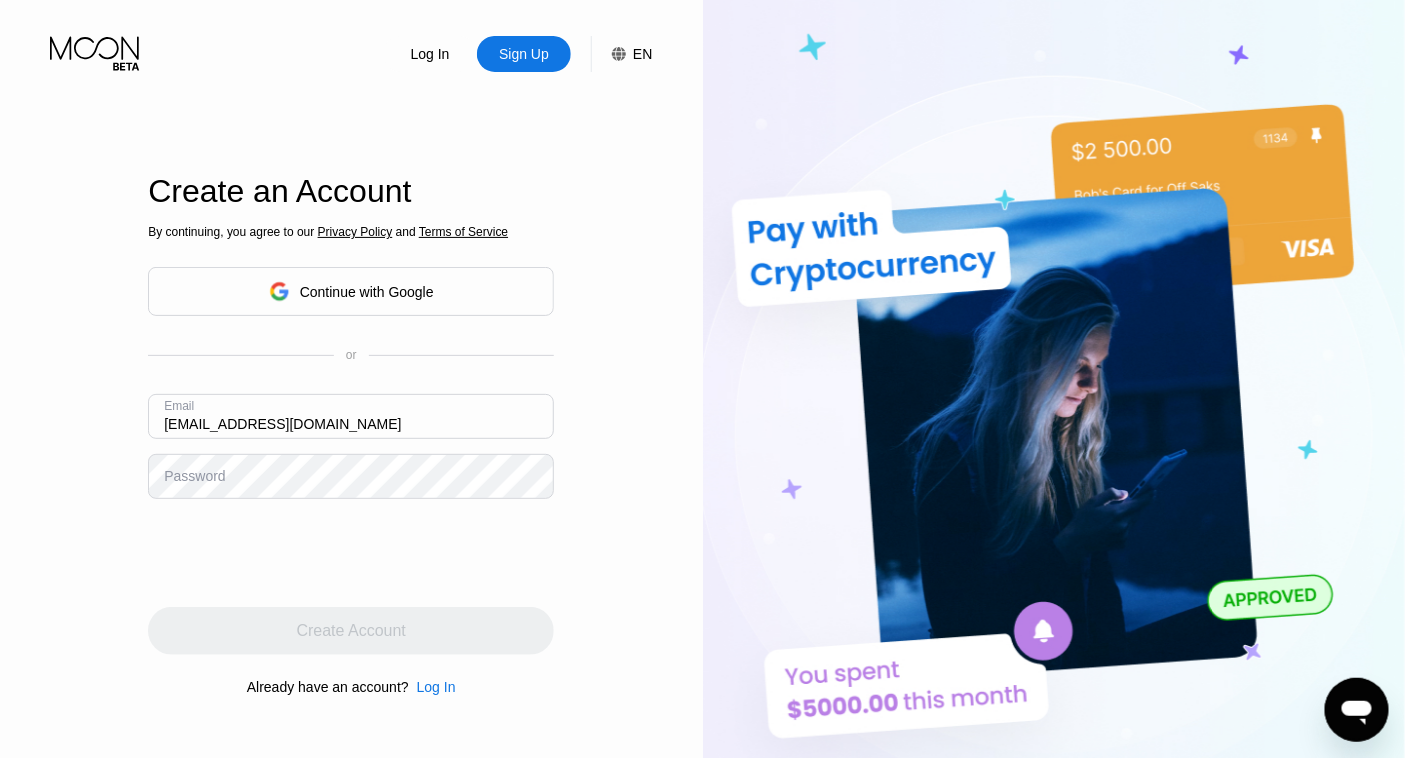type on "gmilmuhammadali@gmail.com" 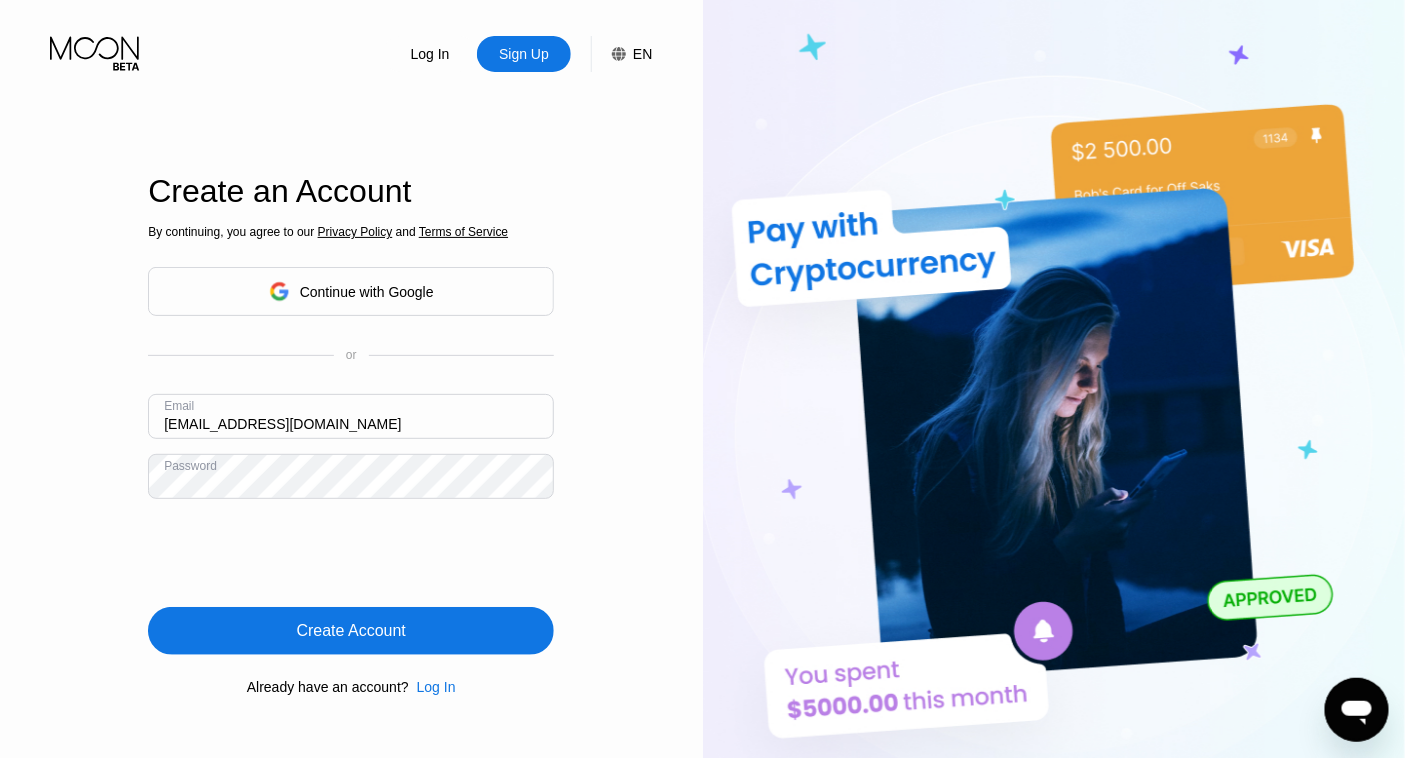 click on "Create Account" at bounding box center [351, 631] 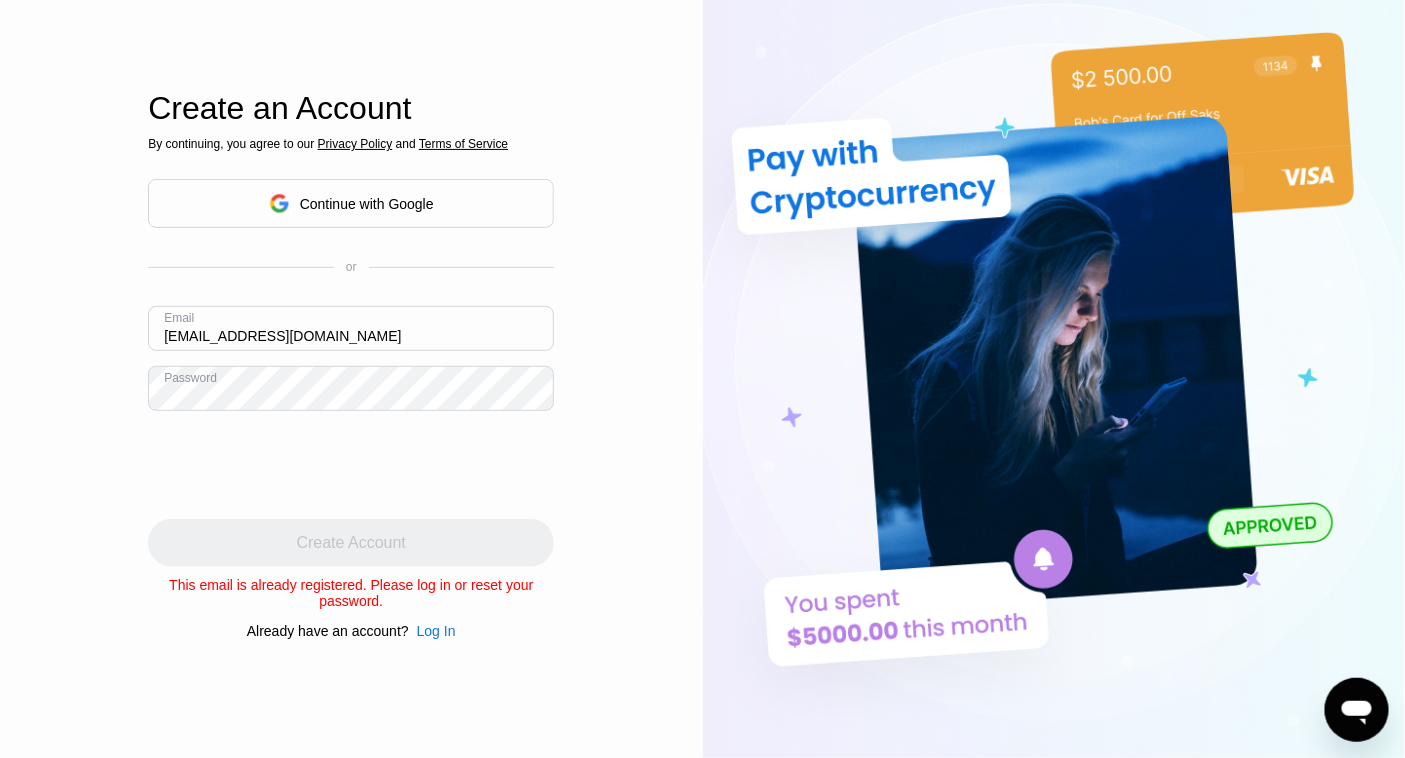 scroll, scrollTop: 111, scrollLeft: 0, axis: vertical 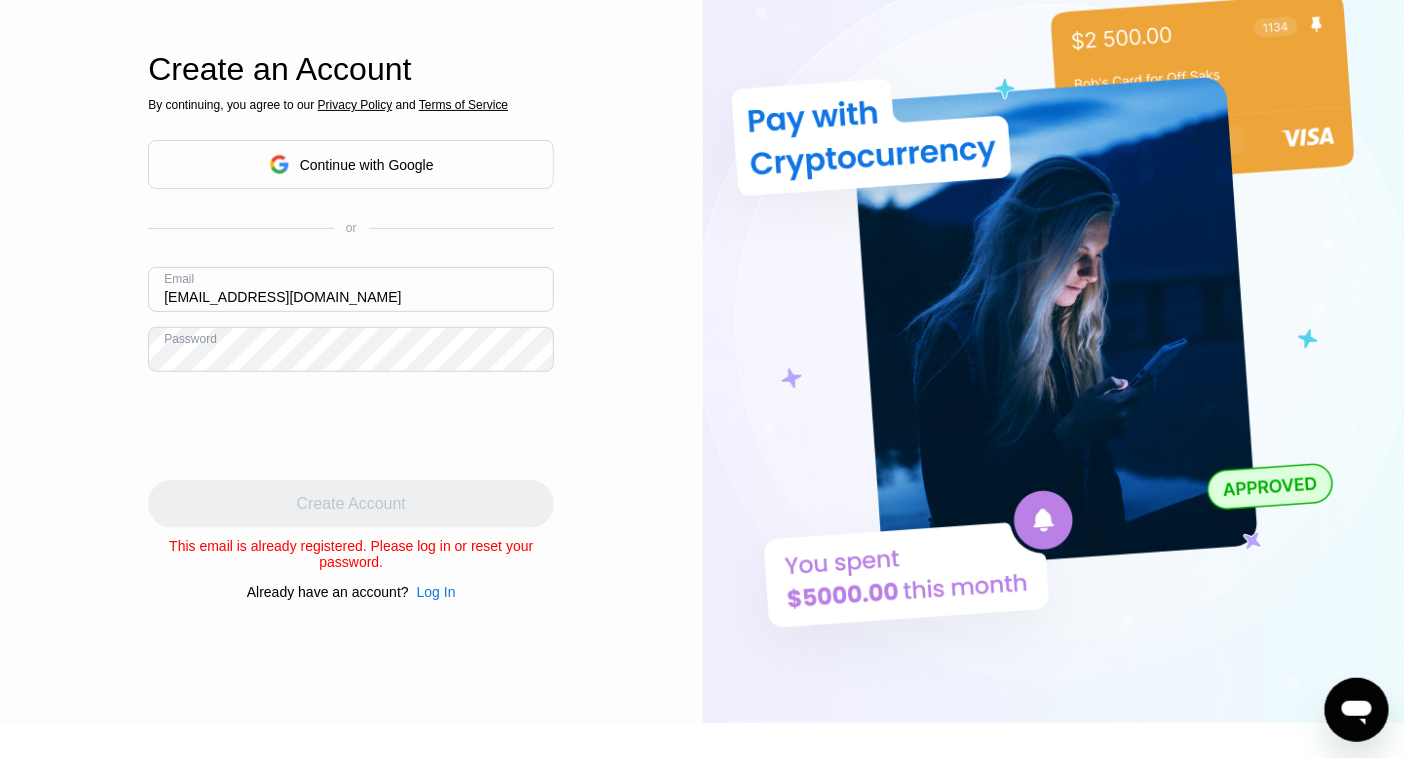 click on "Log In" at bounding box center [436, 592] 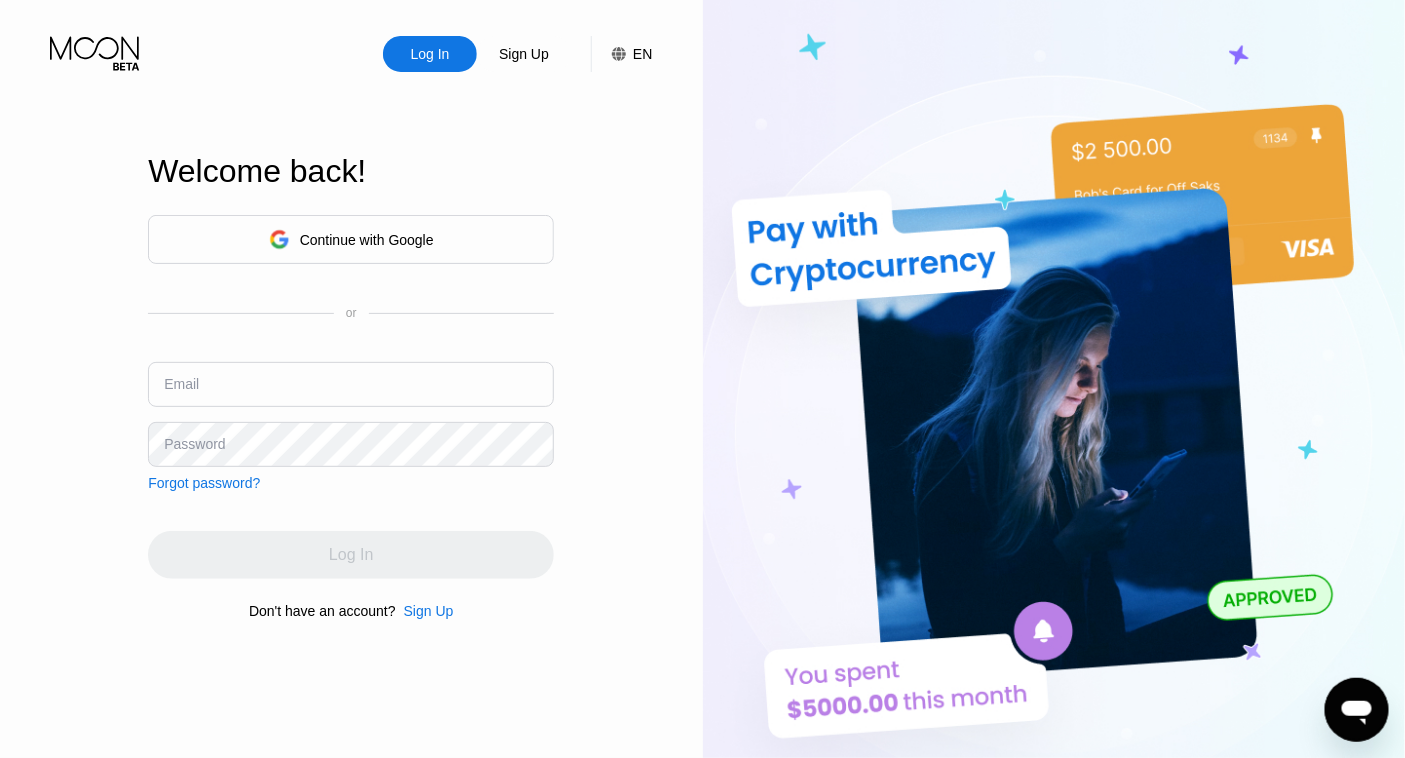 scroll, scrollTop: 0, scrollLeft: 0, axis: both 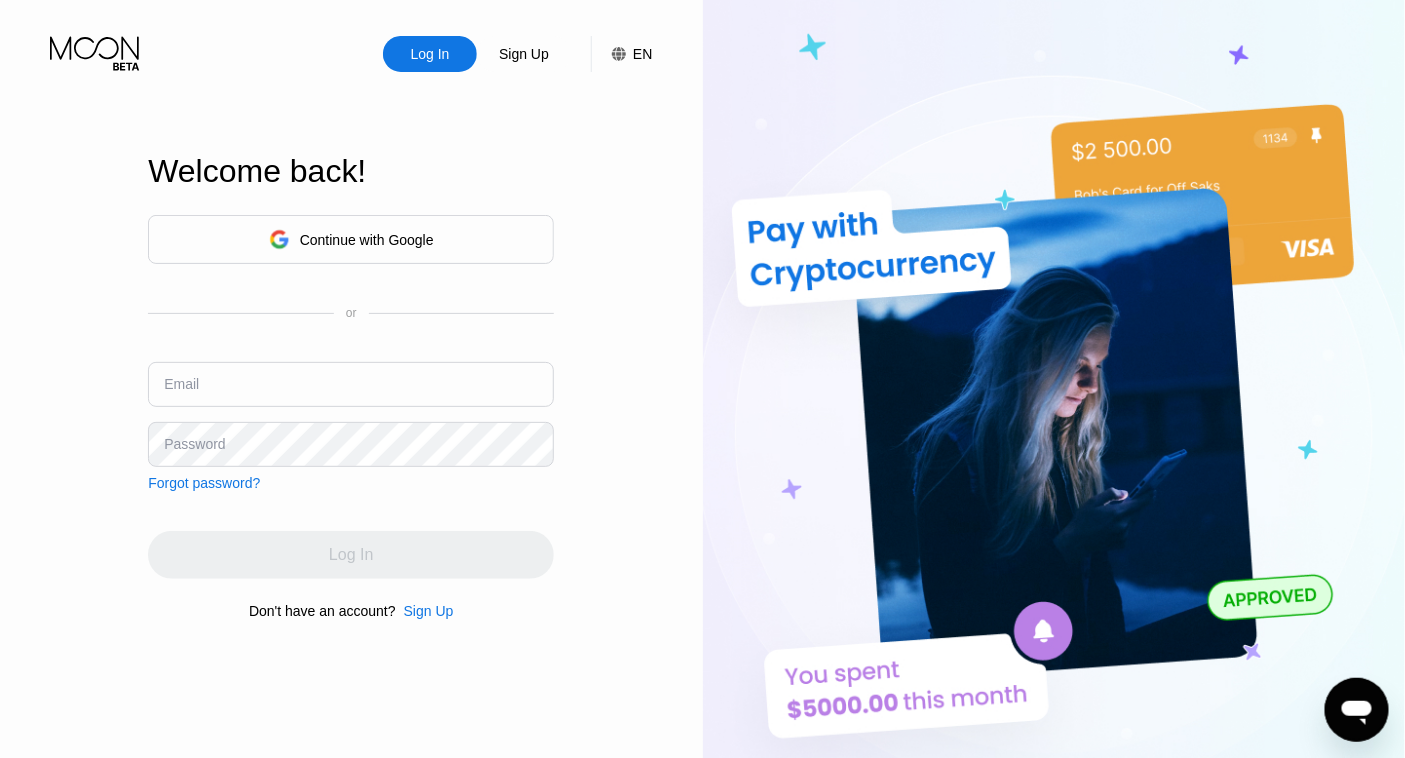 click at bounding box center [351, 384] 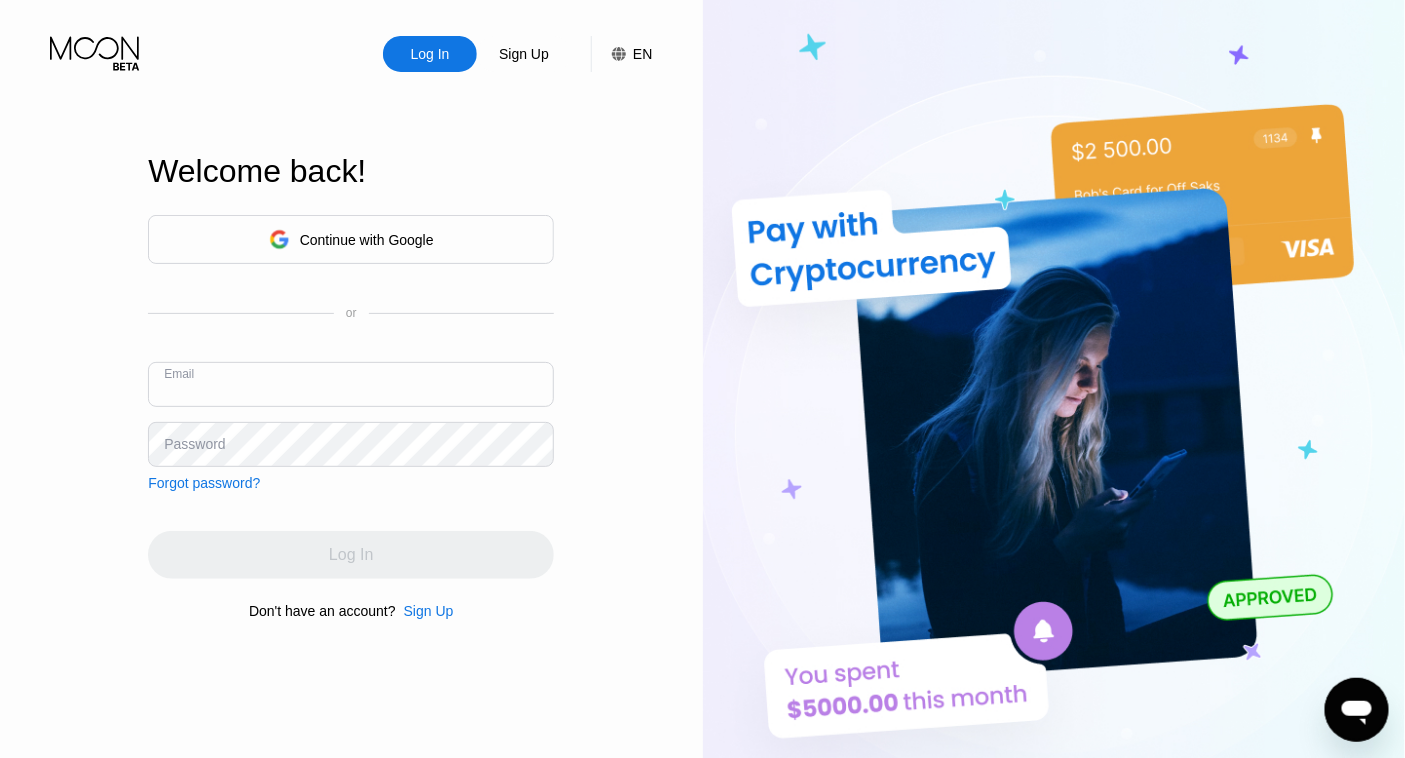 click at bounding box center [351, 384] 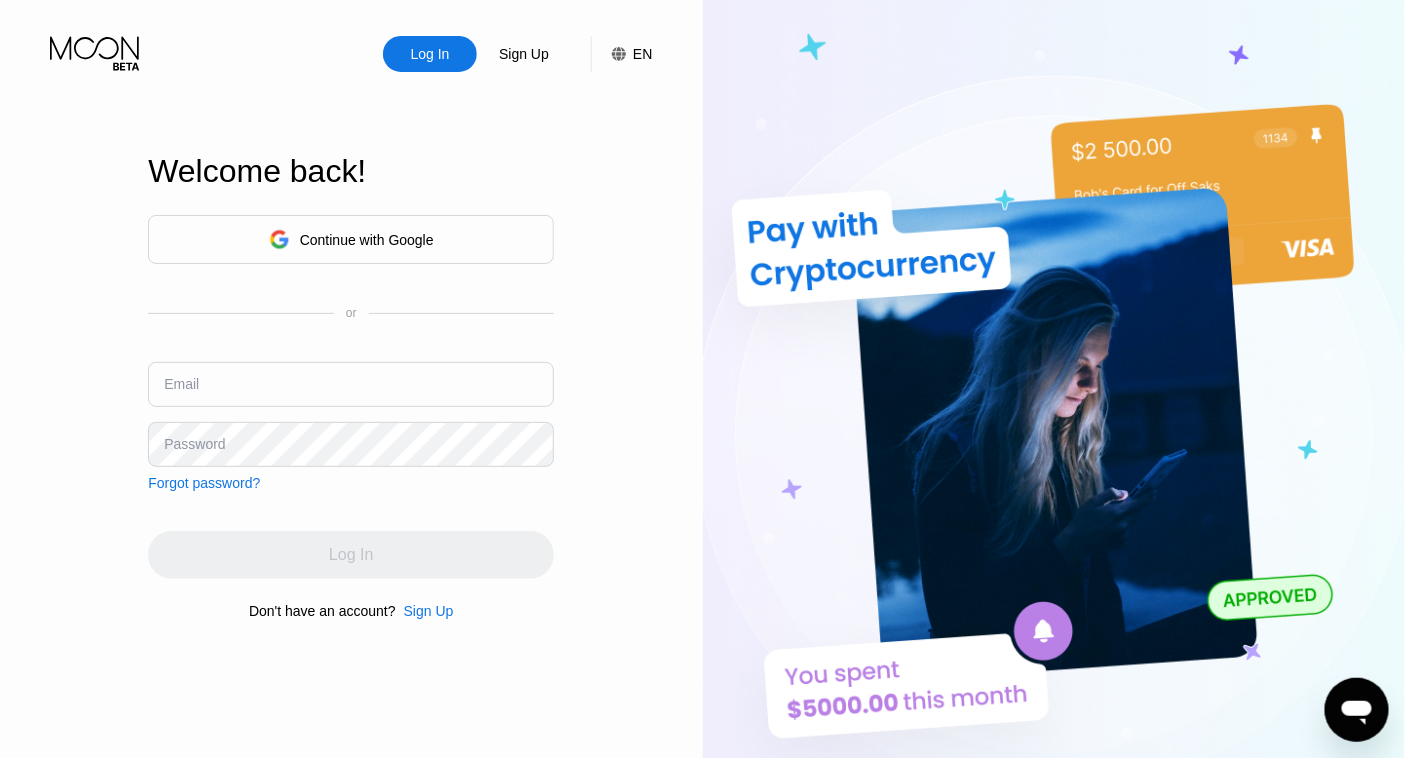 click on "Continue with Google" at bounding box center (351, 239) 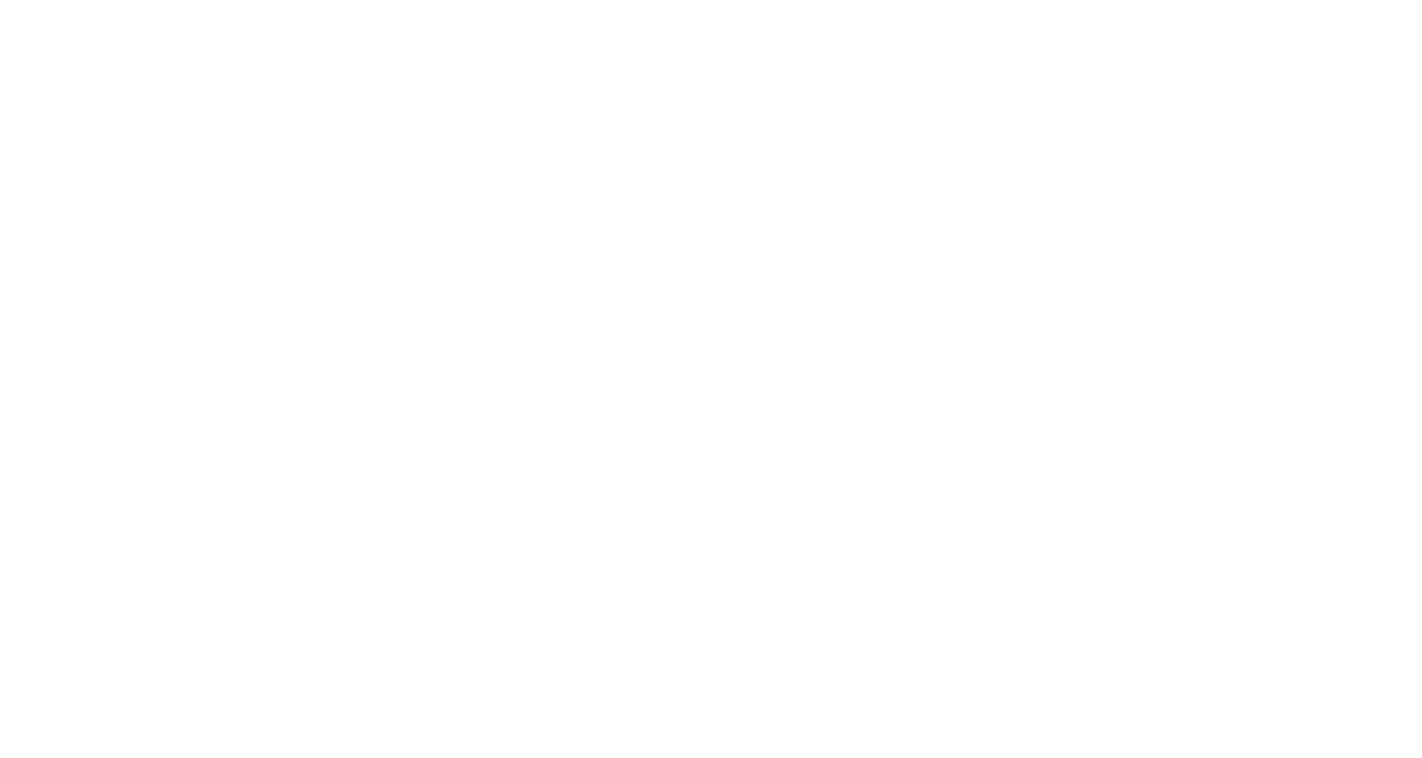 scroll, scrollTop: 0, scrollLeft: 0, axis: both 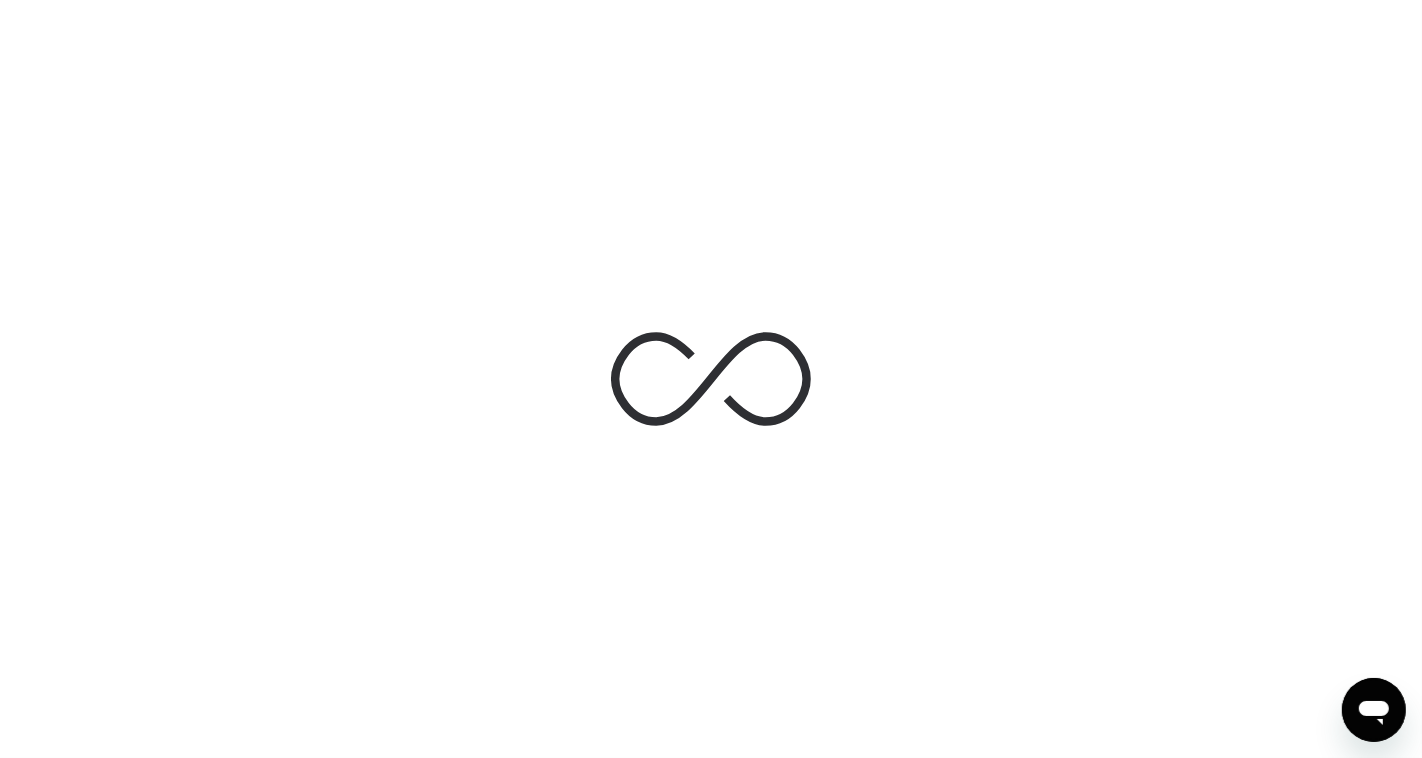 click 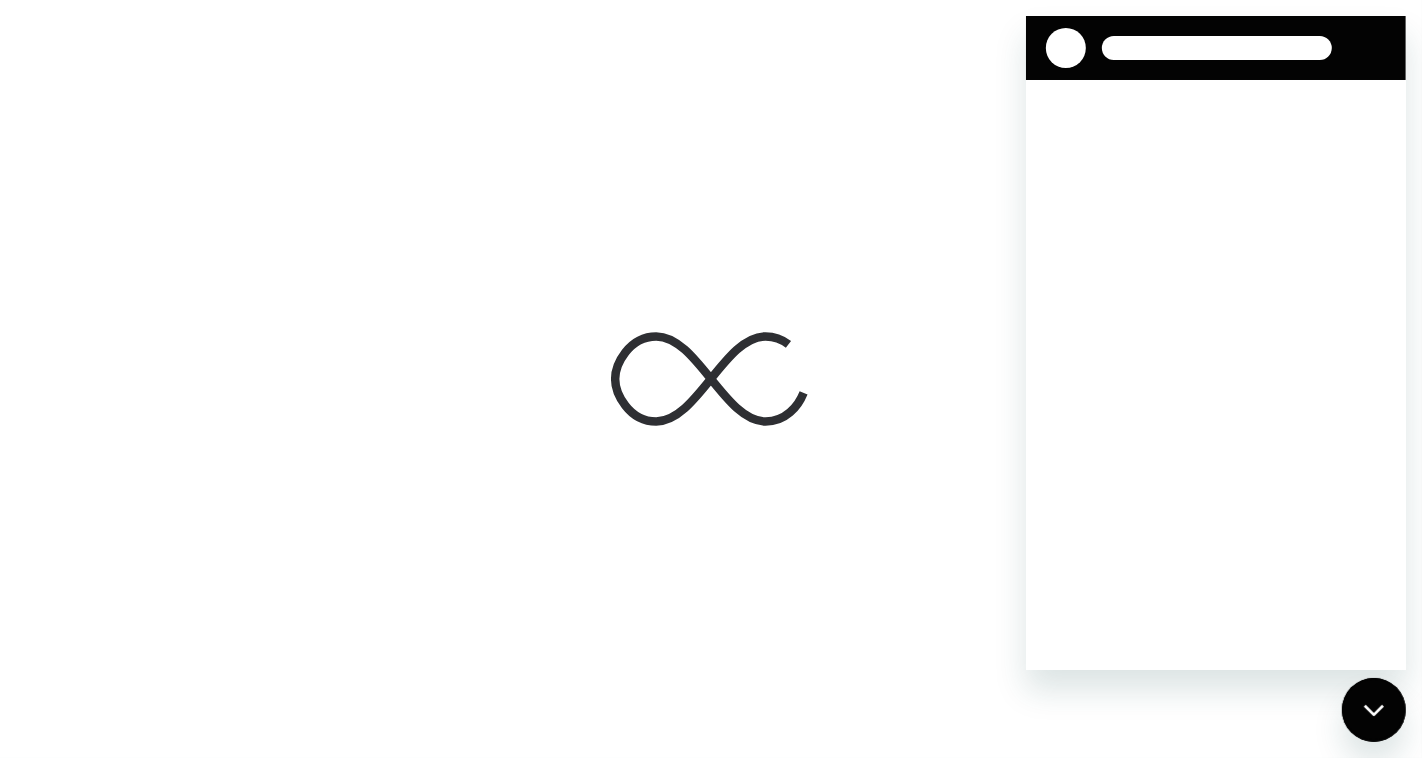 scroll, scrollTop: 0, scrollLeft: 0, axis: both 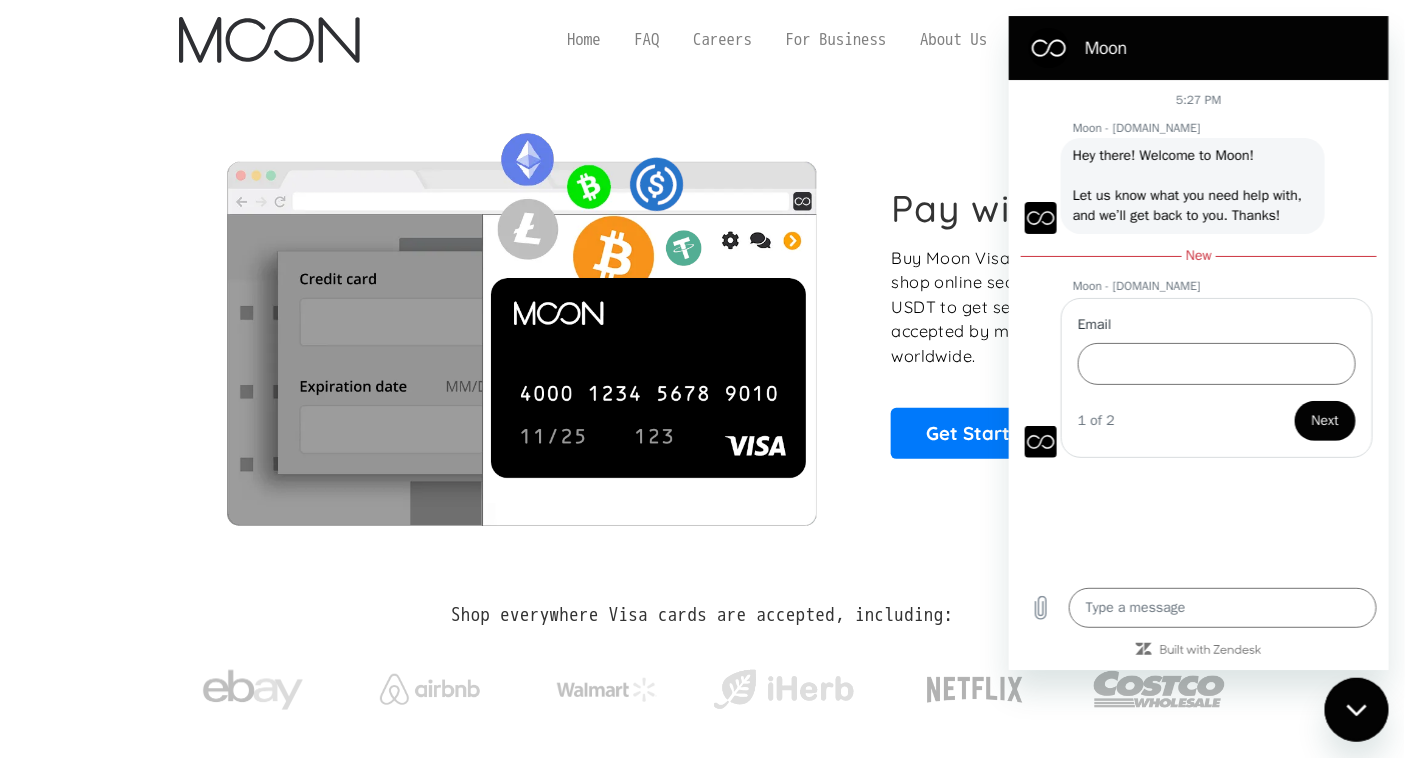 click at bounding box center [1356, 709] 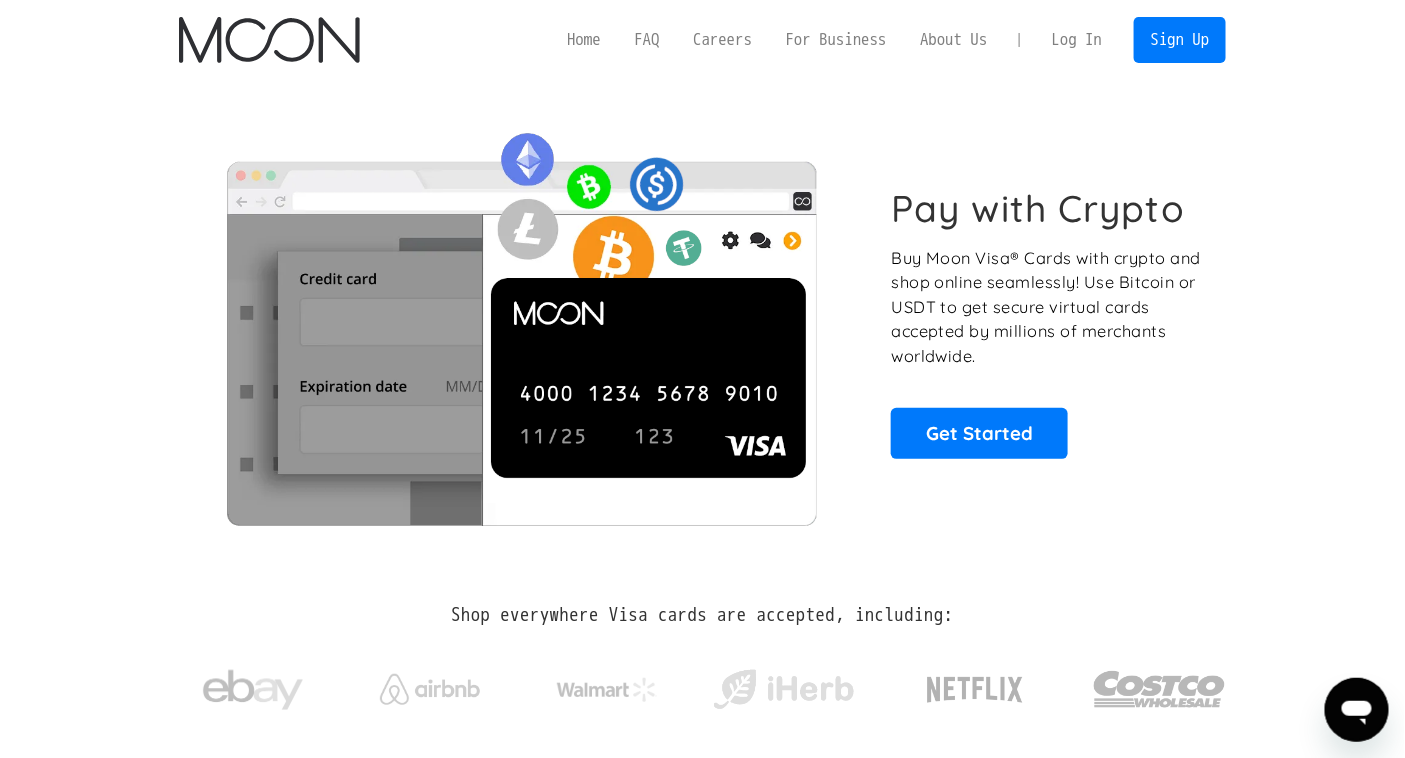 click on "Log In" at bounding box center (1077, 40) 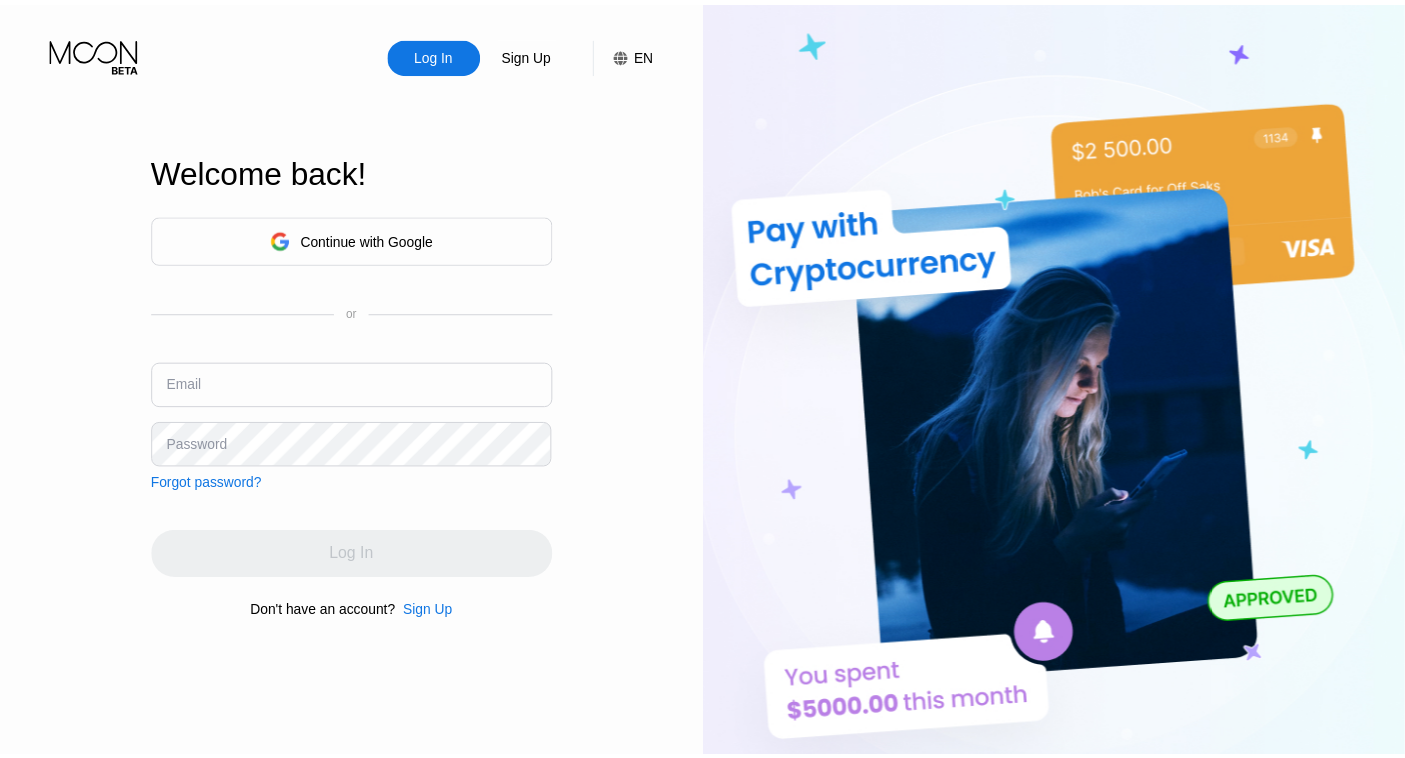 scroll, scrollTop: 0, scrollLeft: 0, axis: both 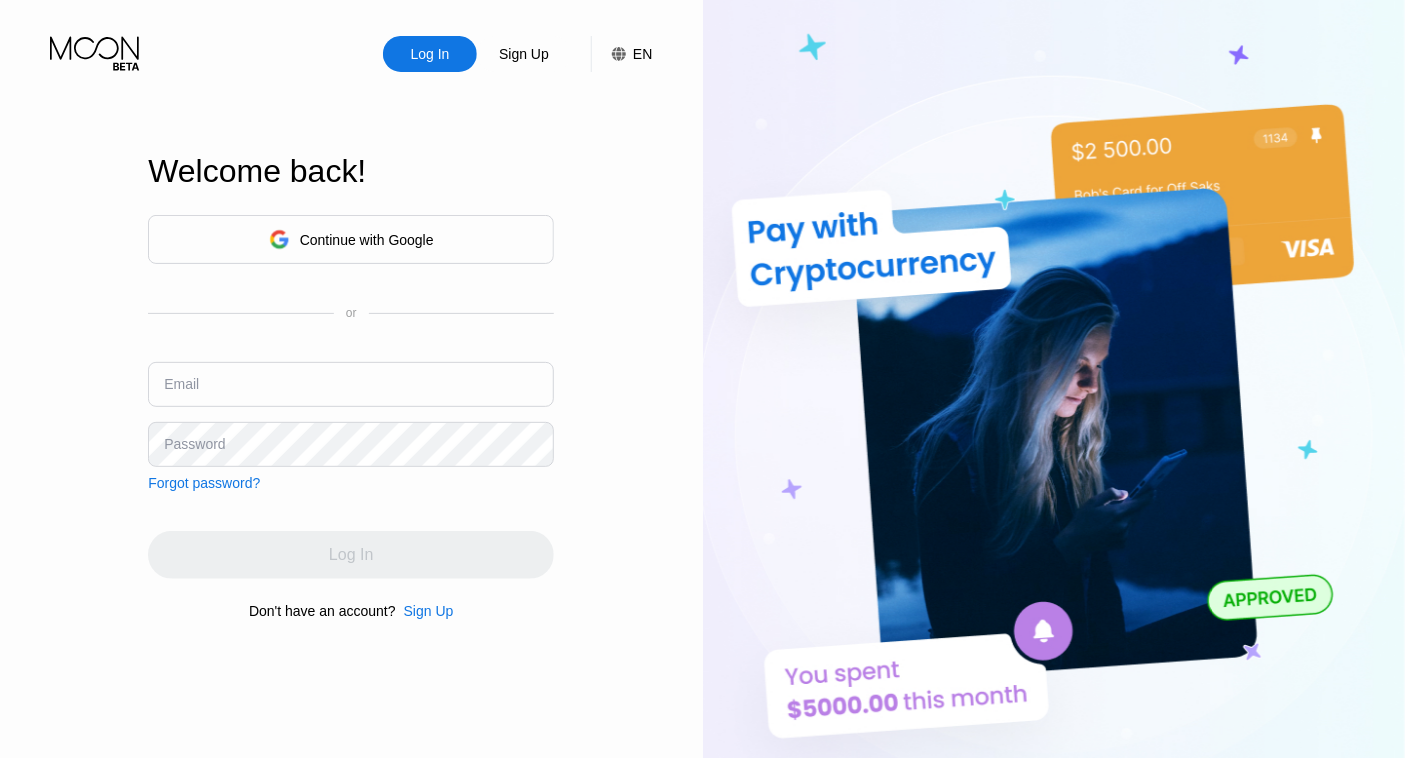 type on "gmilmuhammadali@gmail.com" 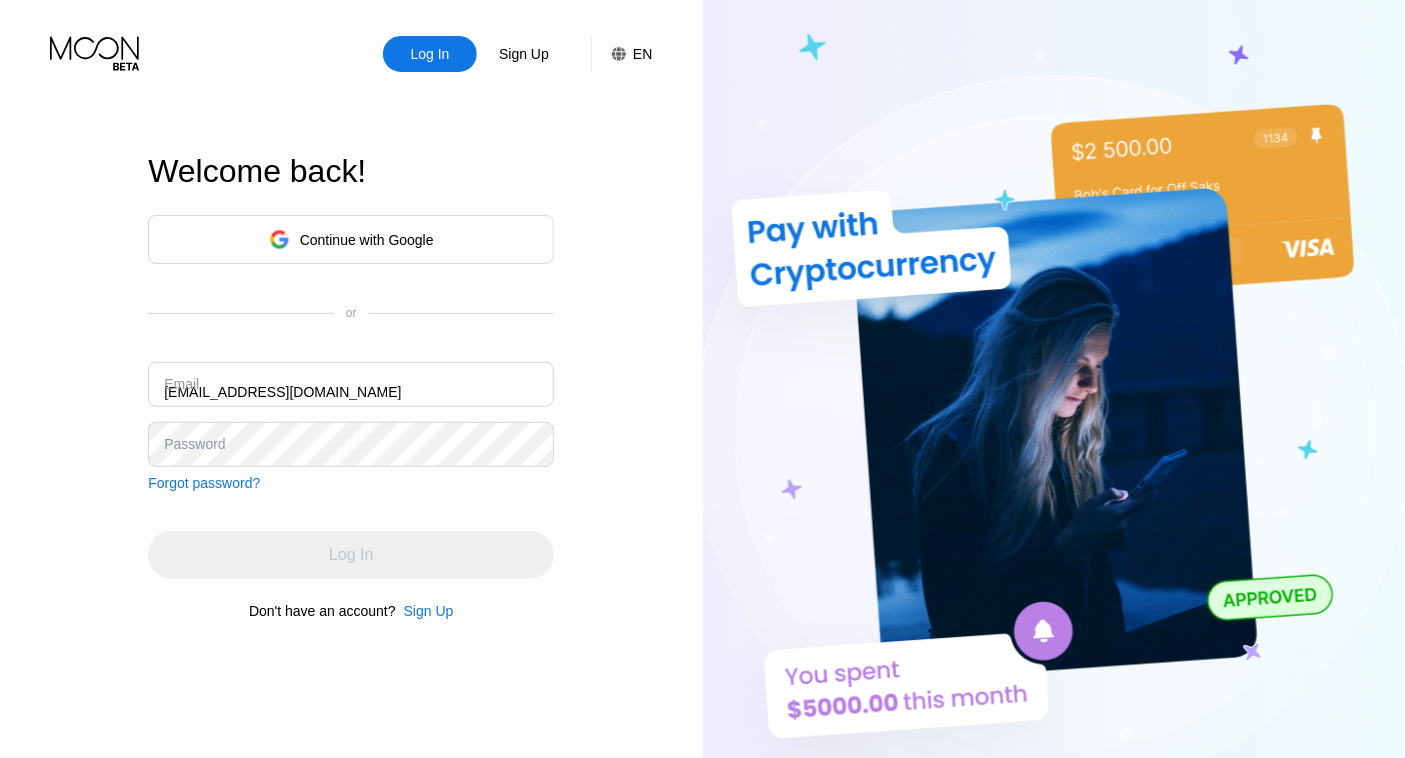 click on "[EMAIL_ADDRESS][DOMAIN_NAME]" at bounding box center (351, 384) 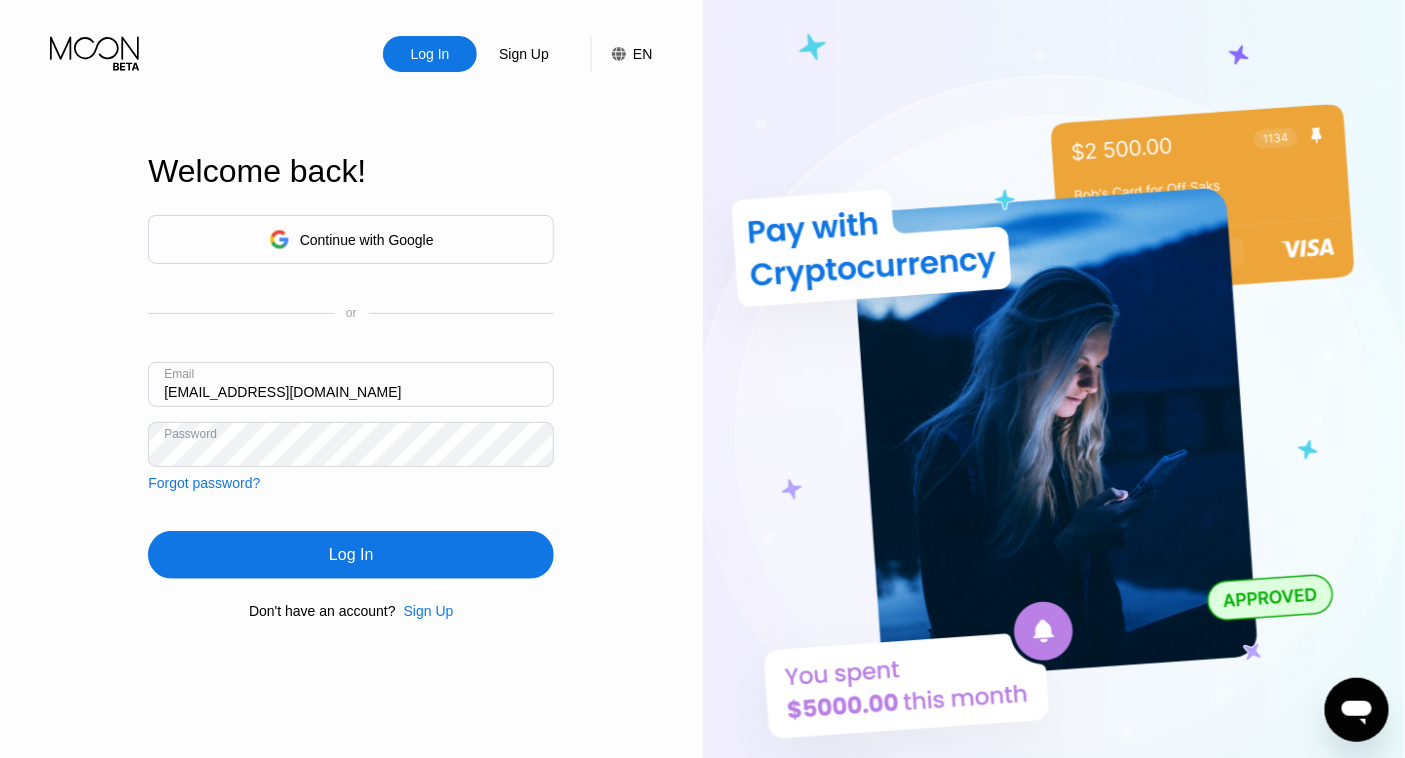 scroll, scrollTop: 0, scrollLeft: 0, axis: both 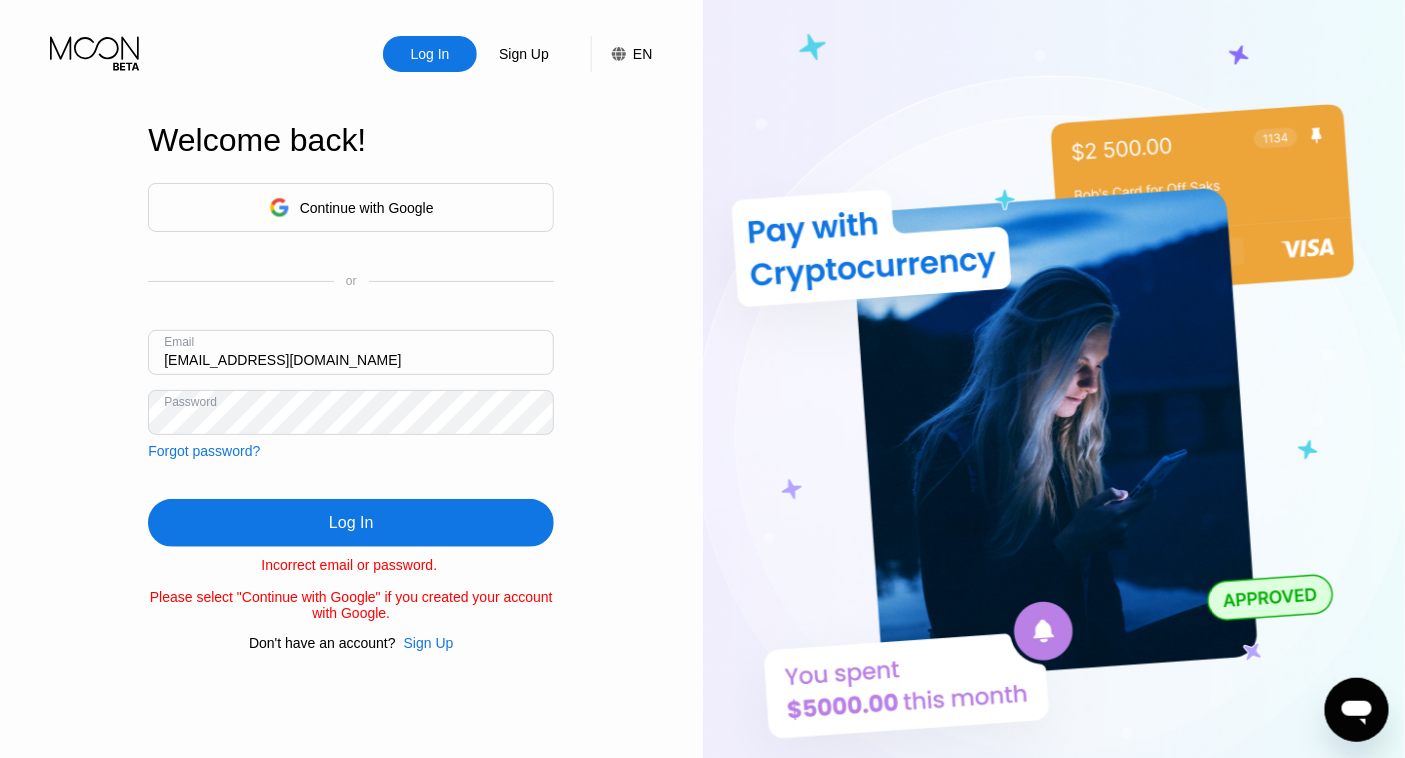 click on "Forgot password?" at bounding box center [204, 451] 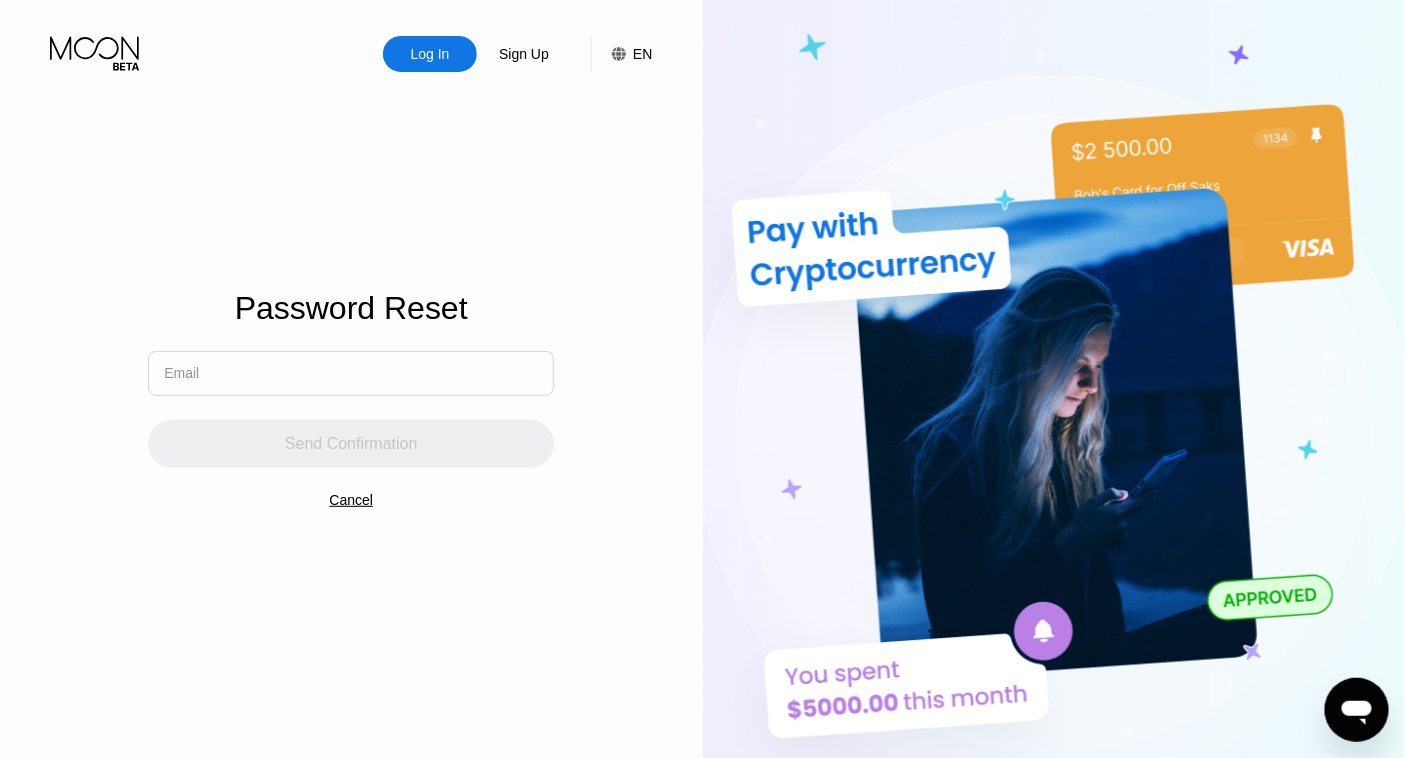 click at bounding box center [351, 373] 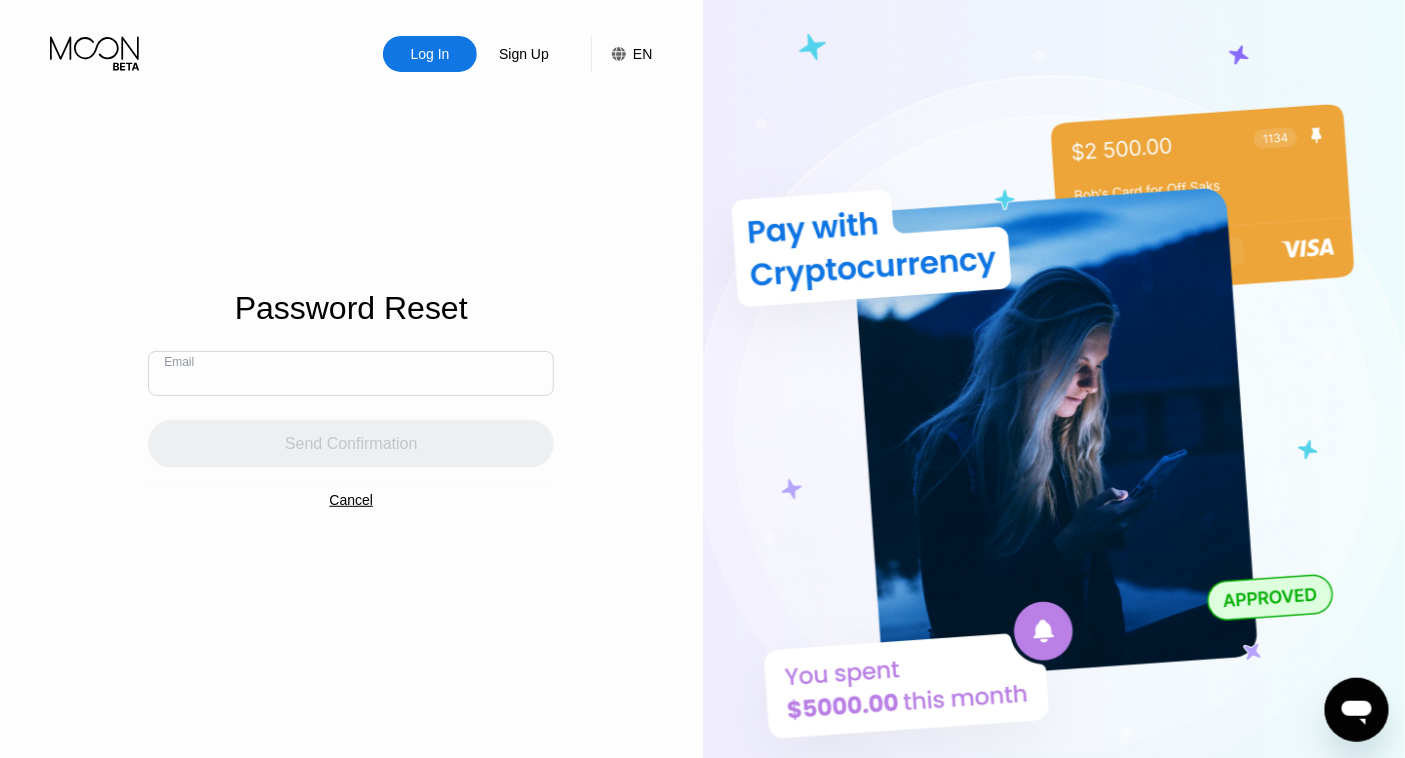 click at bounding box center [351, 373] 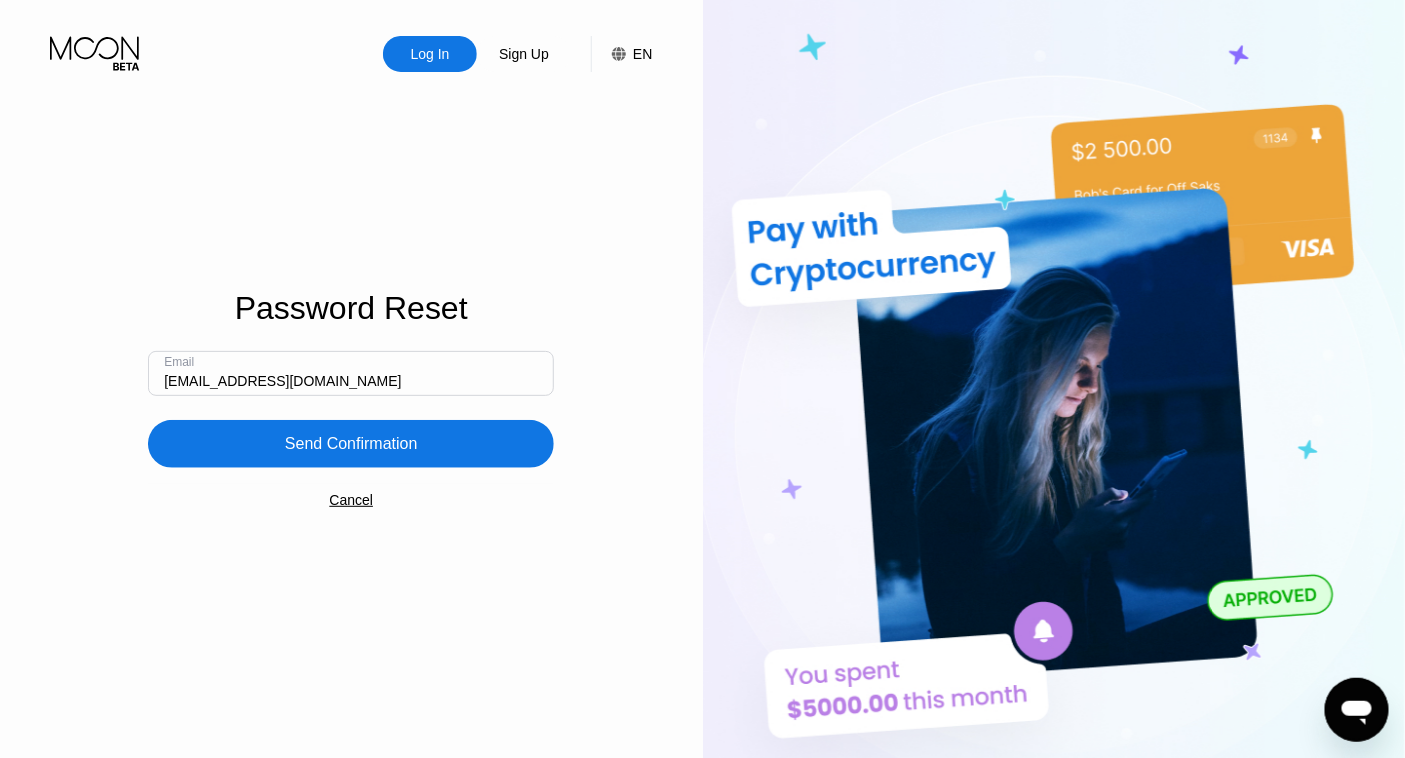 type on "[EMAIL_ADDRESS][DOMAIN_NAME]" 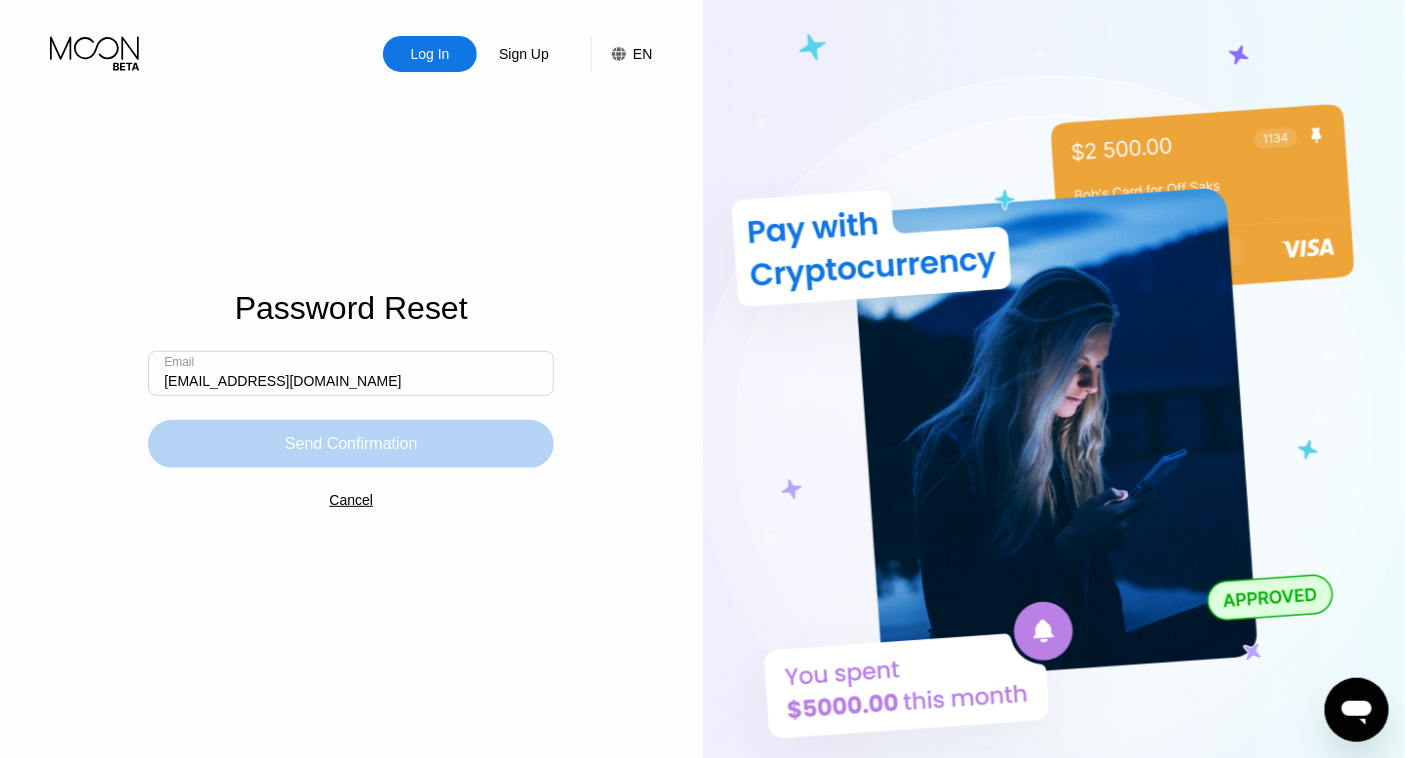 click on "Send Confirmation" at bounding box center (351, 444) 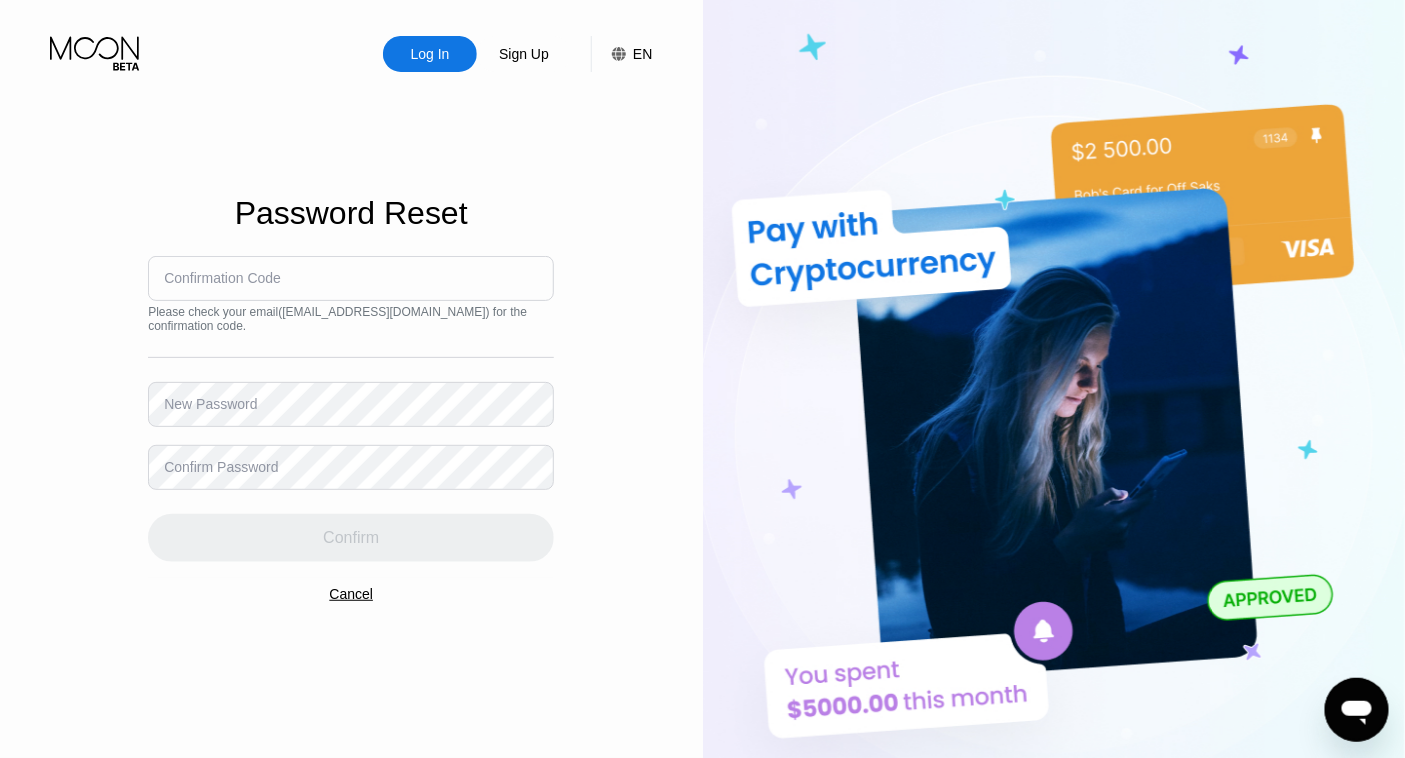 click at bounding box center [351, 278] 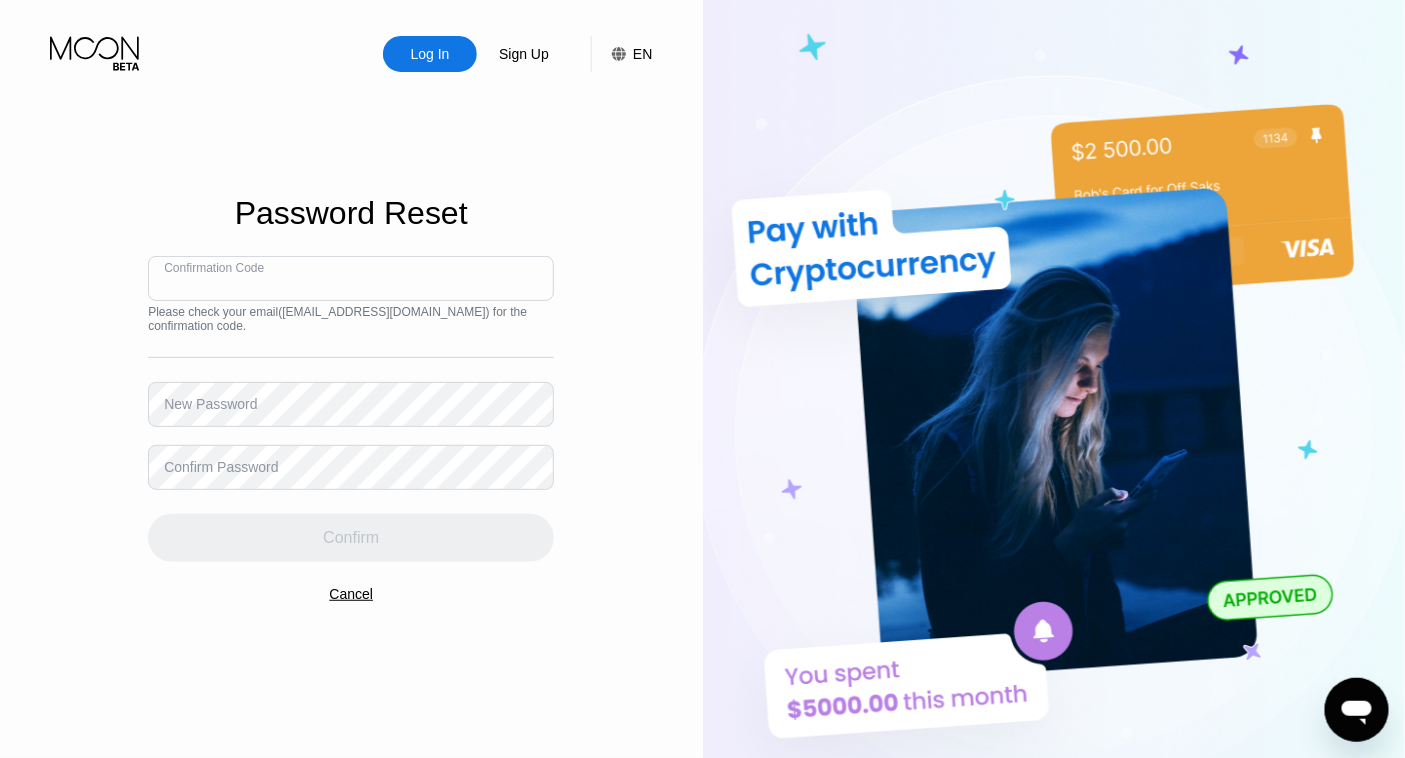 paste on "959477" 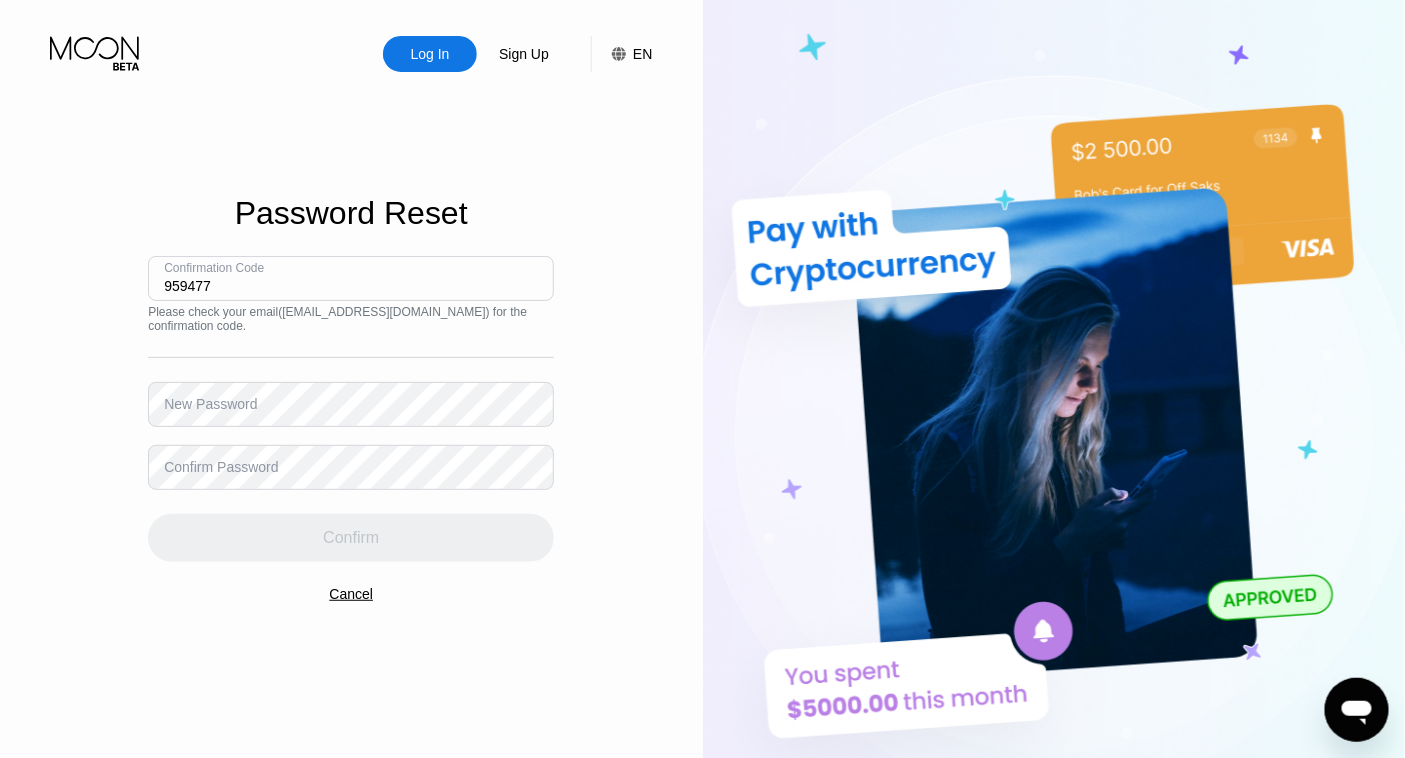 type on "959477" 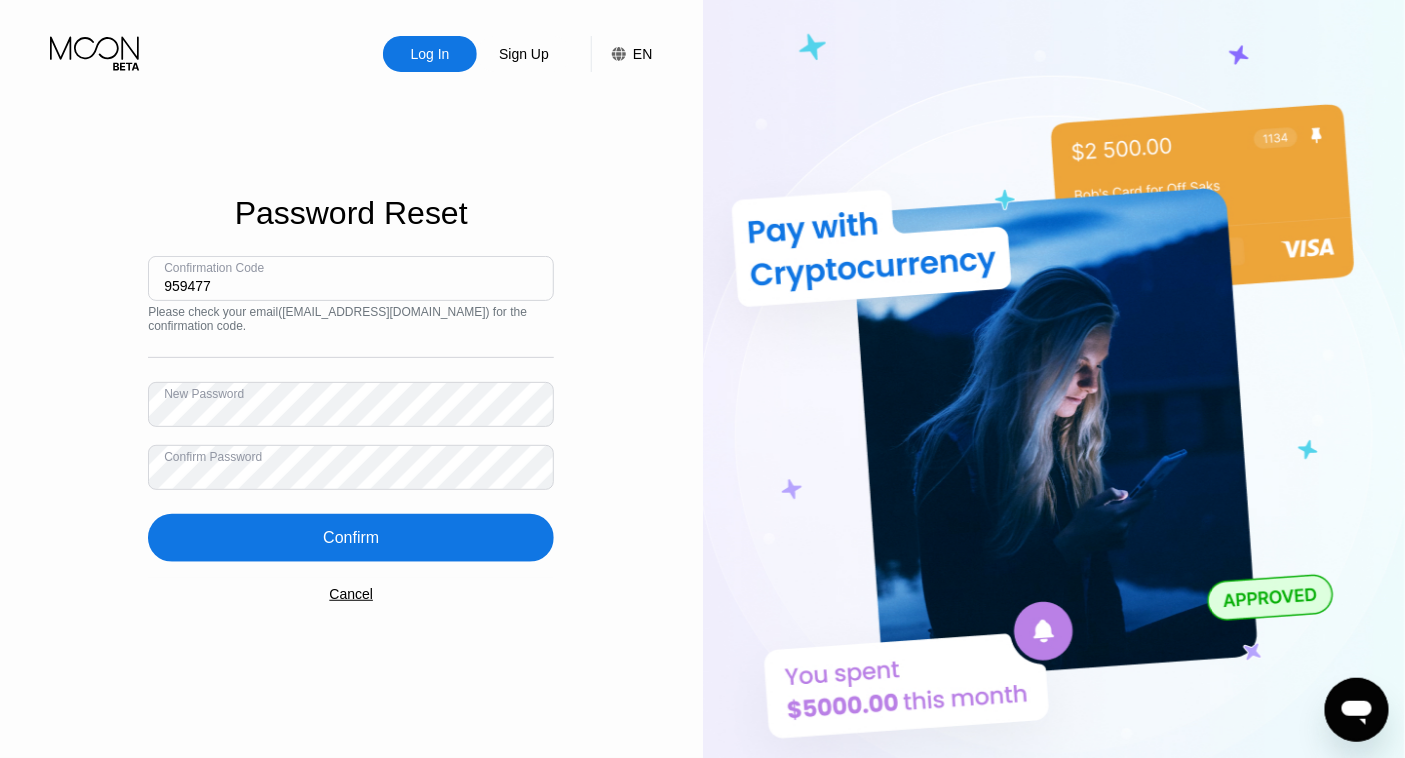 click on "Confirm" at bounding box center (351, 538) 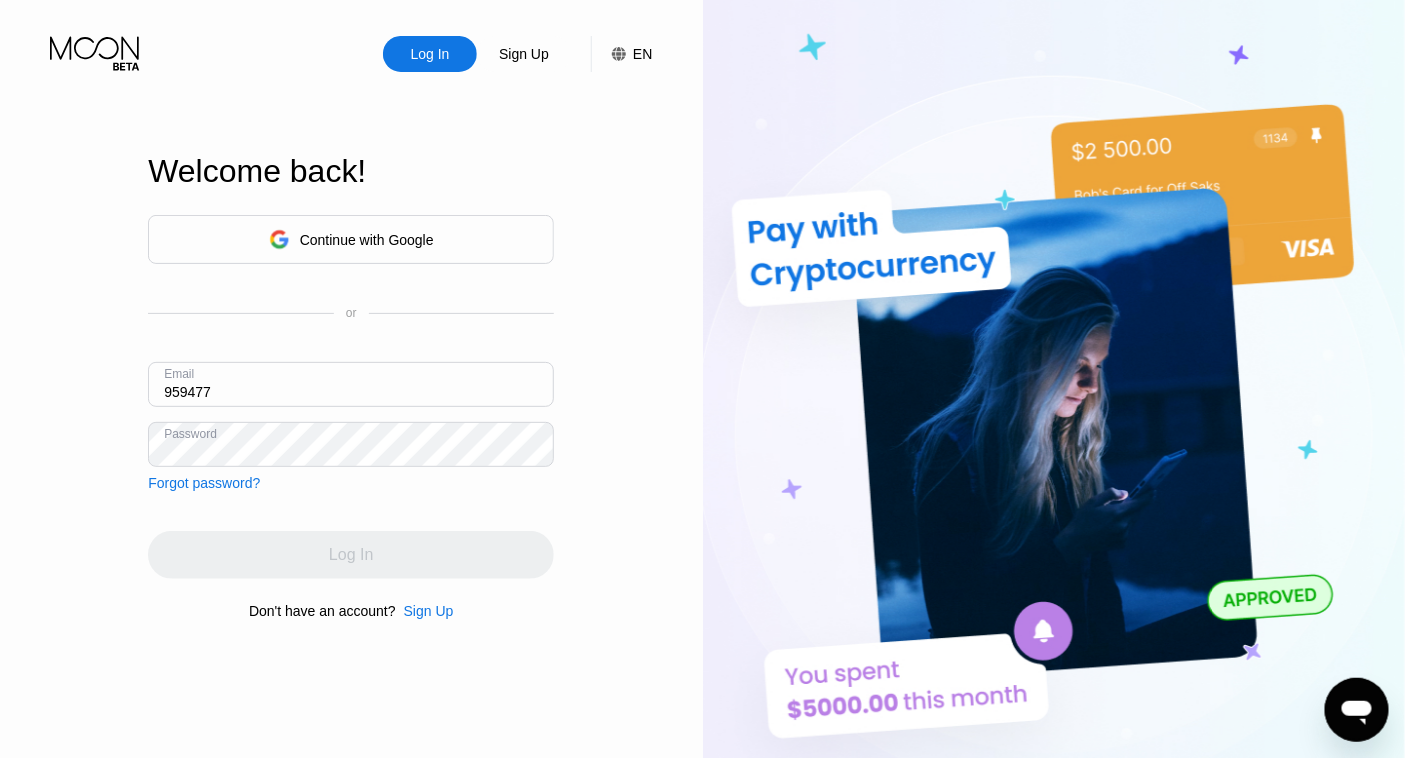 click on "Log In Sign Up EN Language Select an item Save Welcome back! Continue with Google or Email 959477 Password Forgot password? Log In Don't have an account? Sign Up" at bounding box center (351, 417) 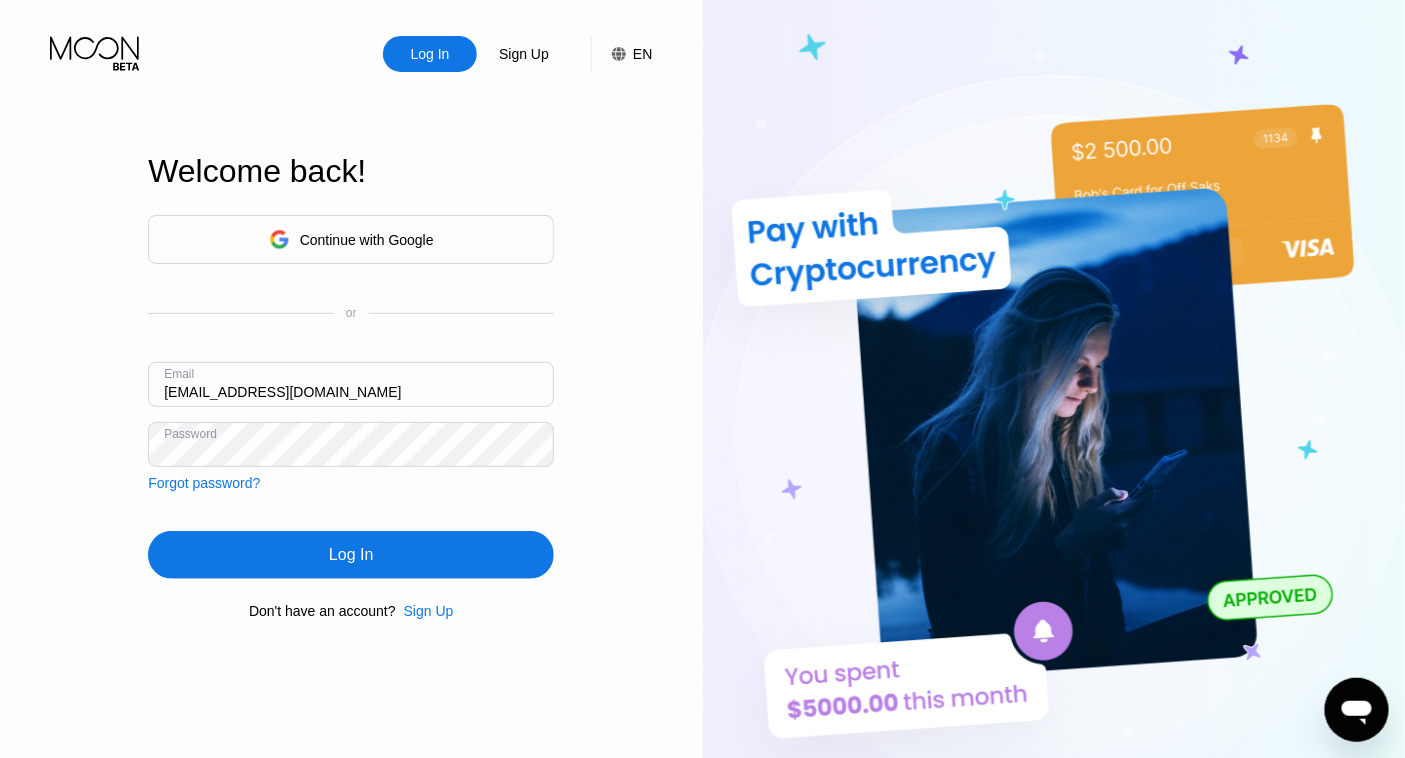 click on "Log In" at bounding box center (351, 555) 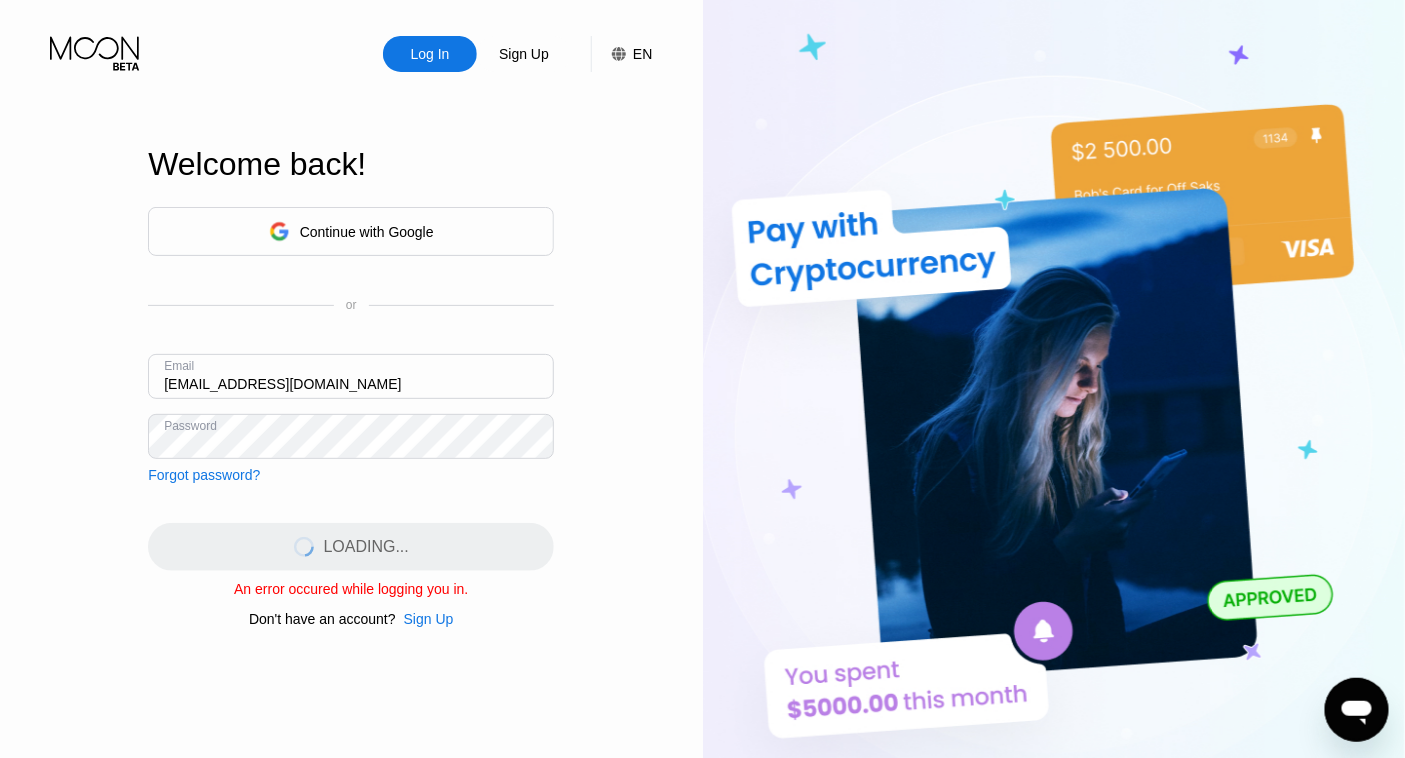 click 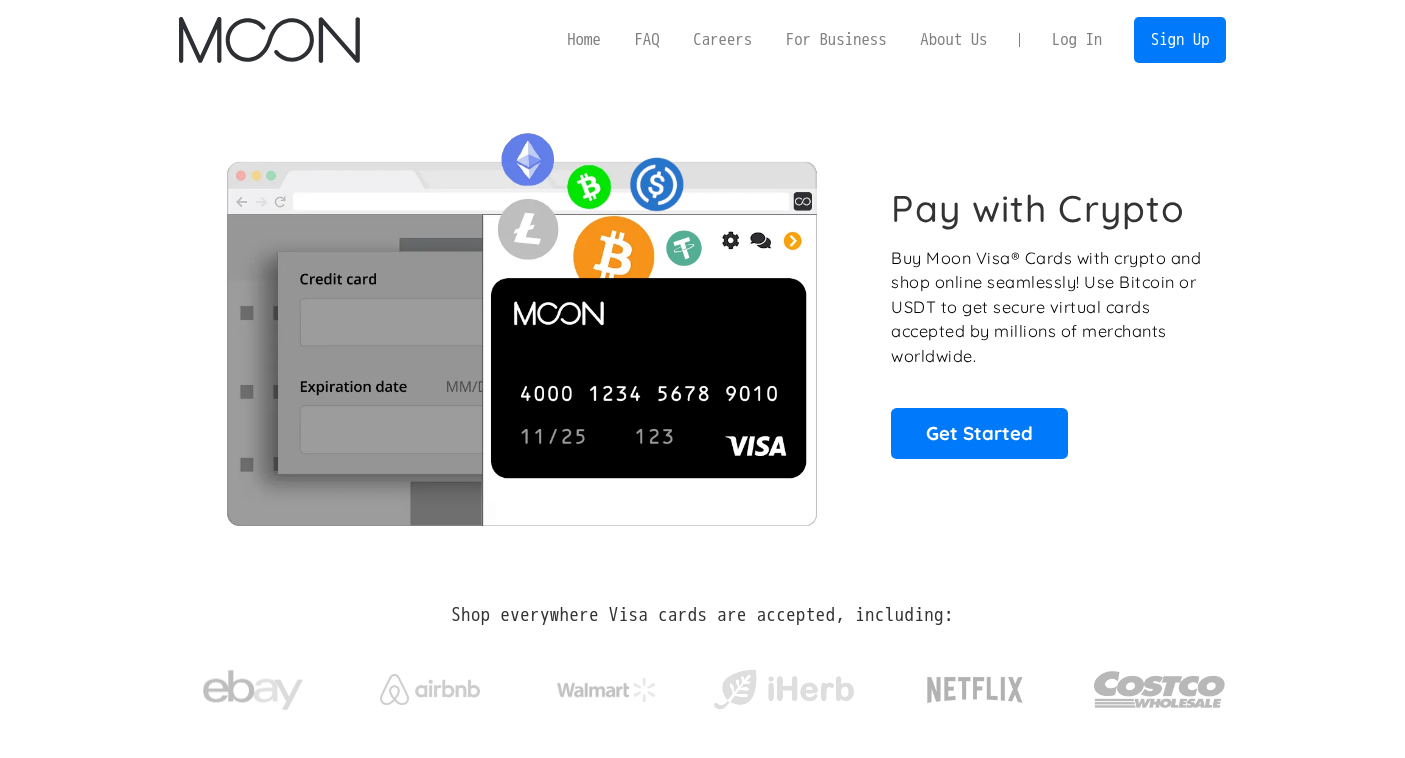 scroll, scrollTop: 0, scrollLeft: 0, axis: both 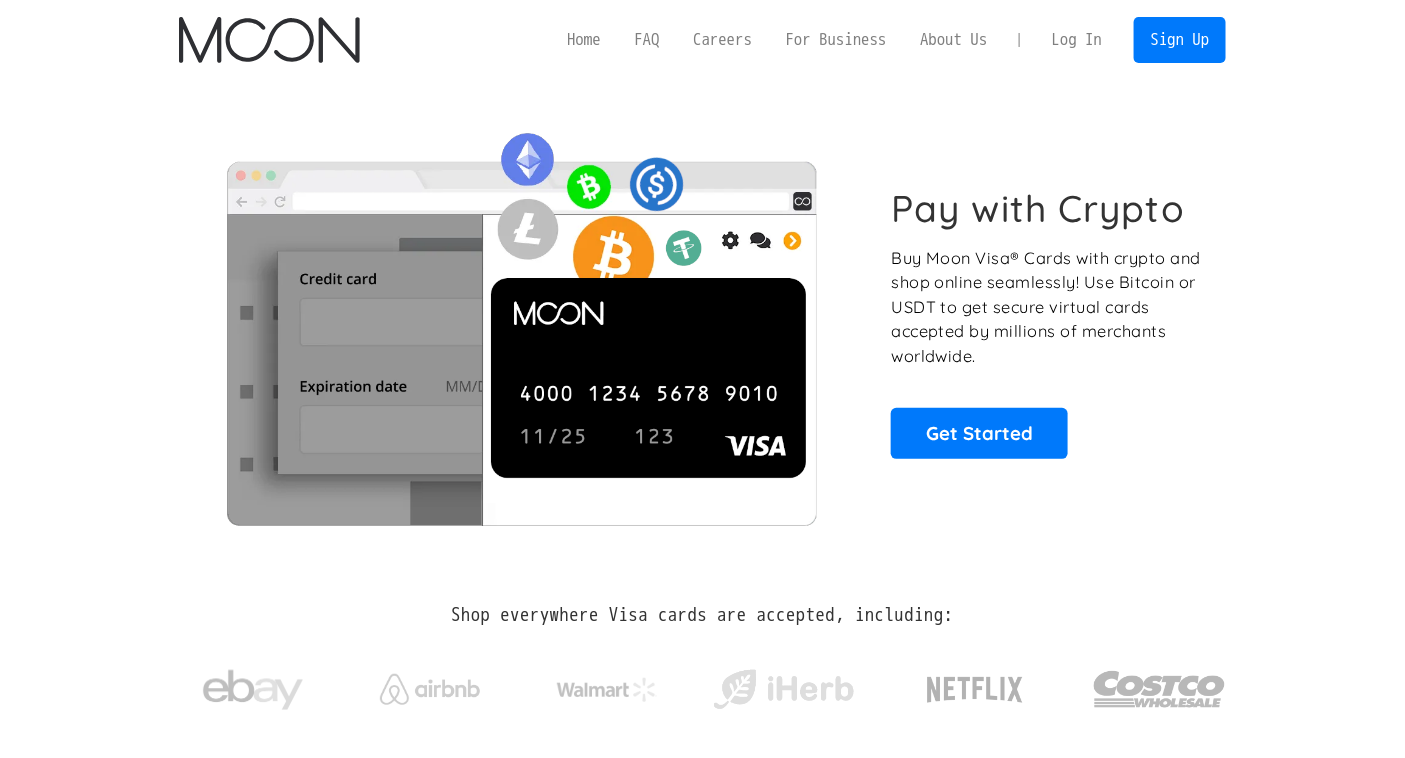 click on "Log In" at bounding box center [1077, 40] 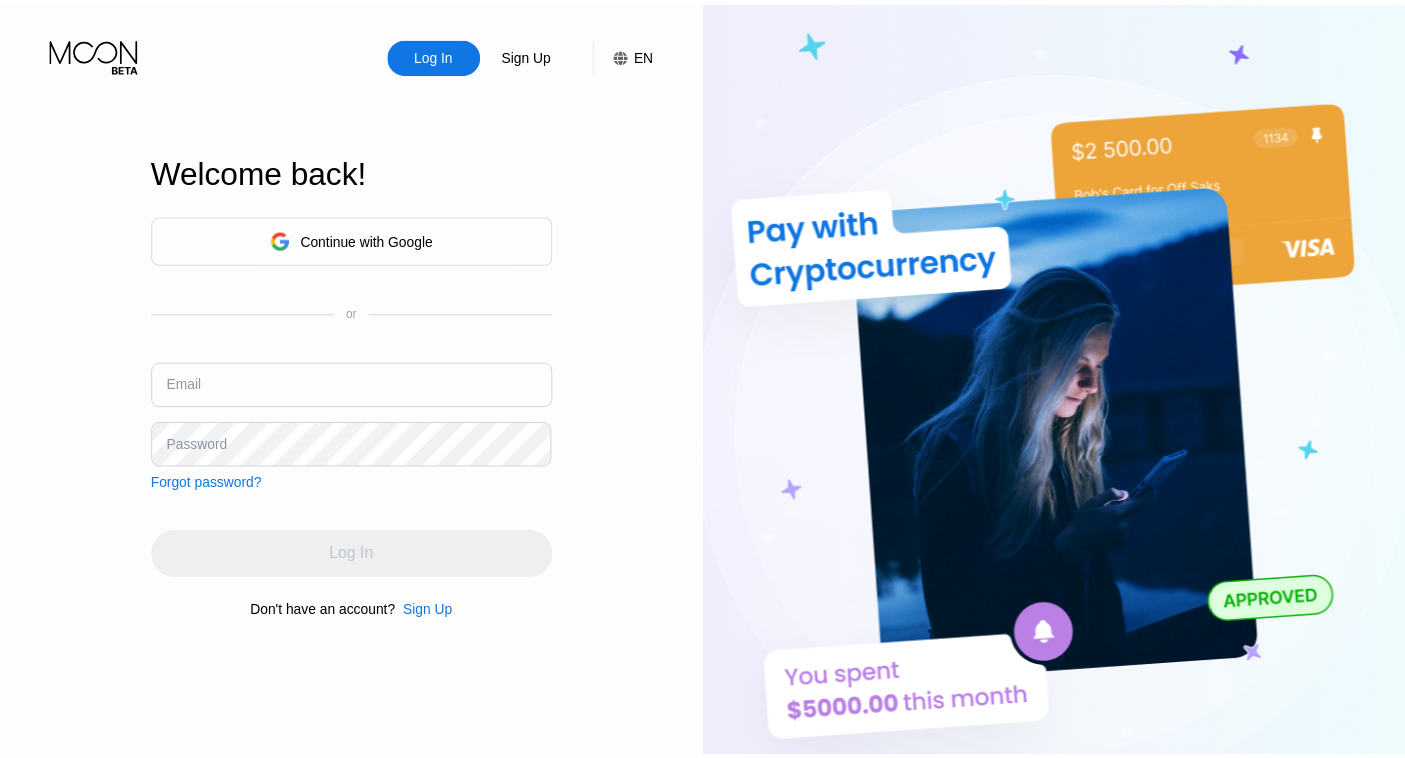 scroll, scrollTop: 0, scrollLeft: 0, axis: both 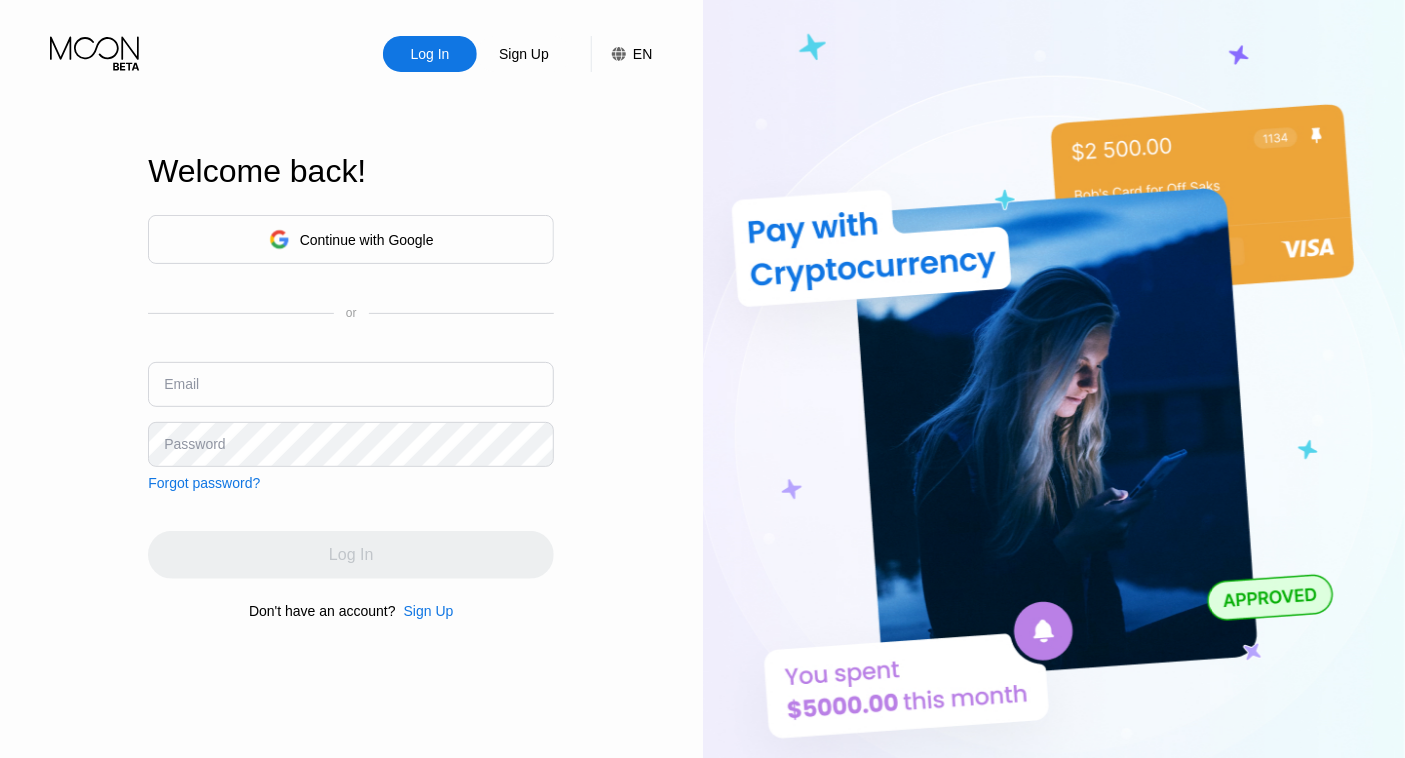 type on "[EMAIL_ADDRESS][DOMAIN_NAME]" 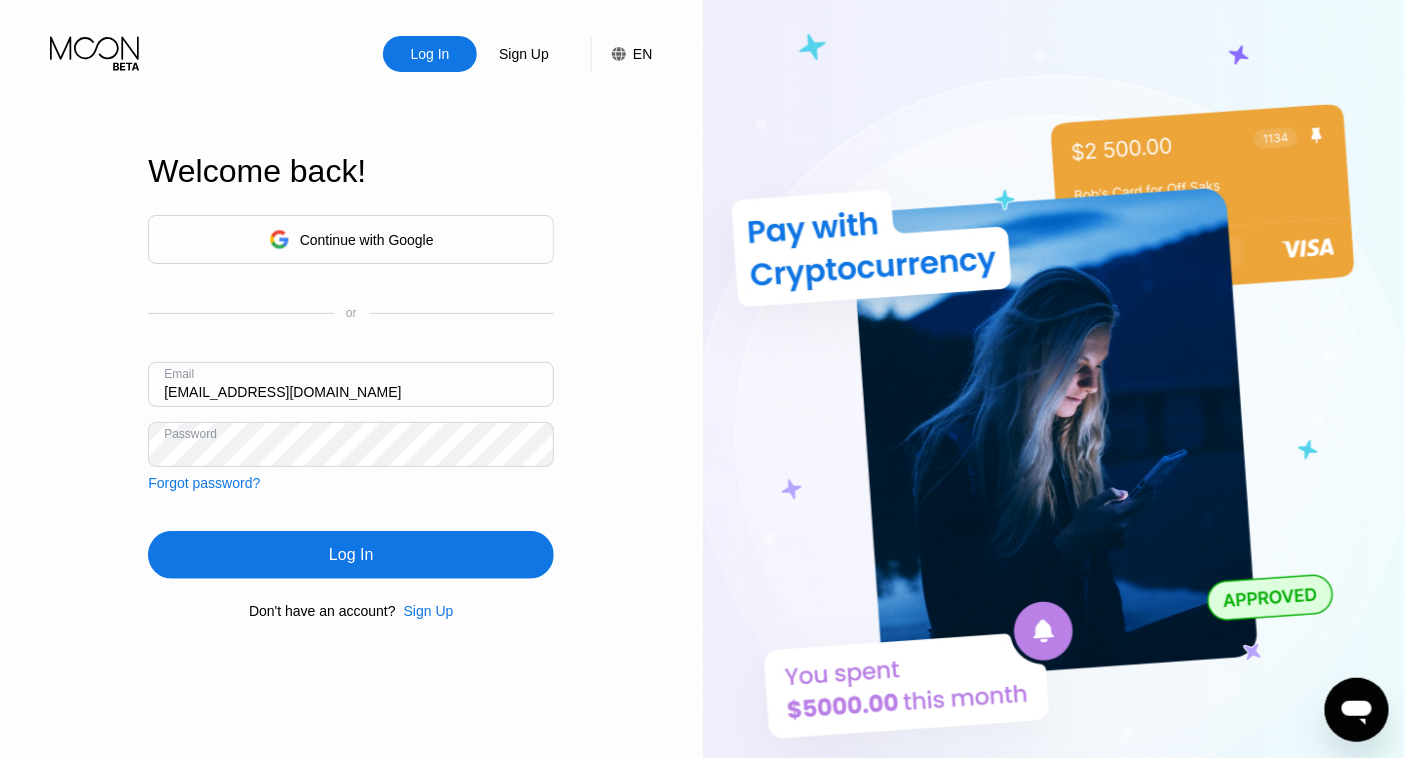 scroll, scrollTop: 0, scrollLeft: 0, axis: both 